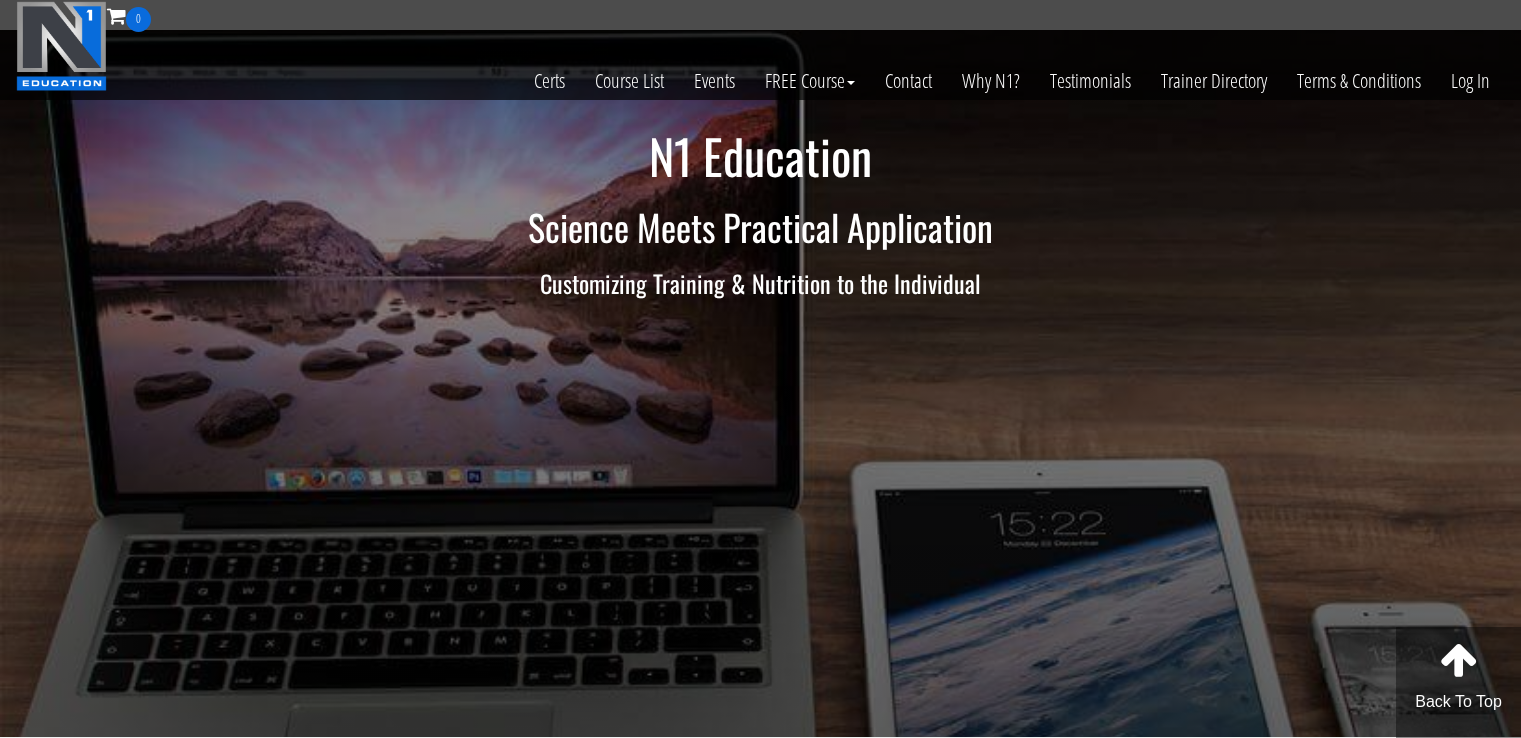 scroll, scrollTop: 0, scrollLeft: 0, axis: both 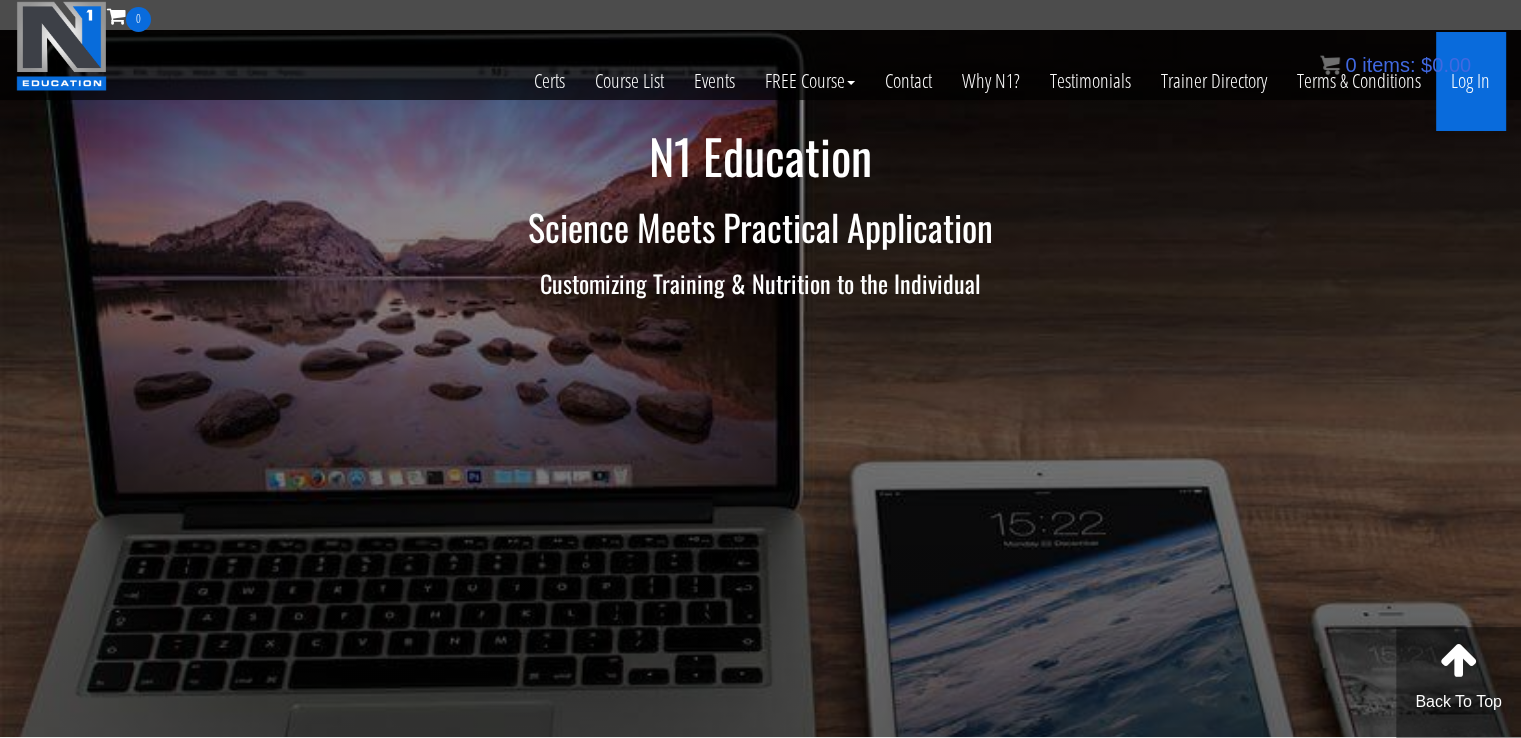 click on "Log In" at bounding box center (1470, 81) 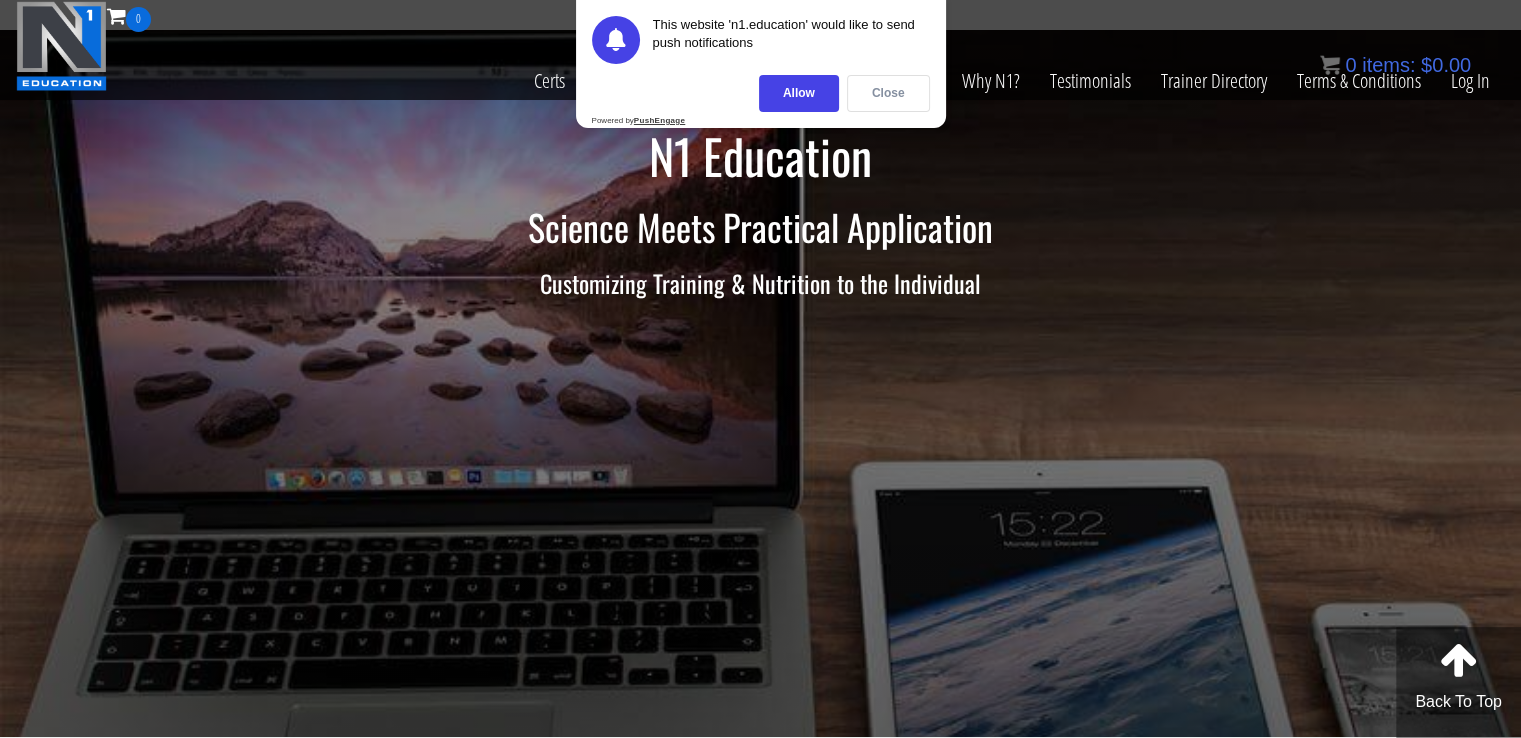 click on "Close" at bounding box center [888, 93] 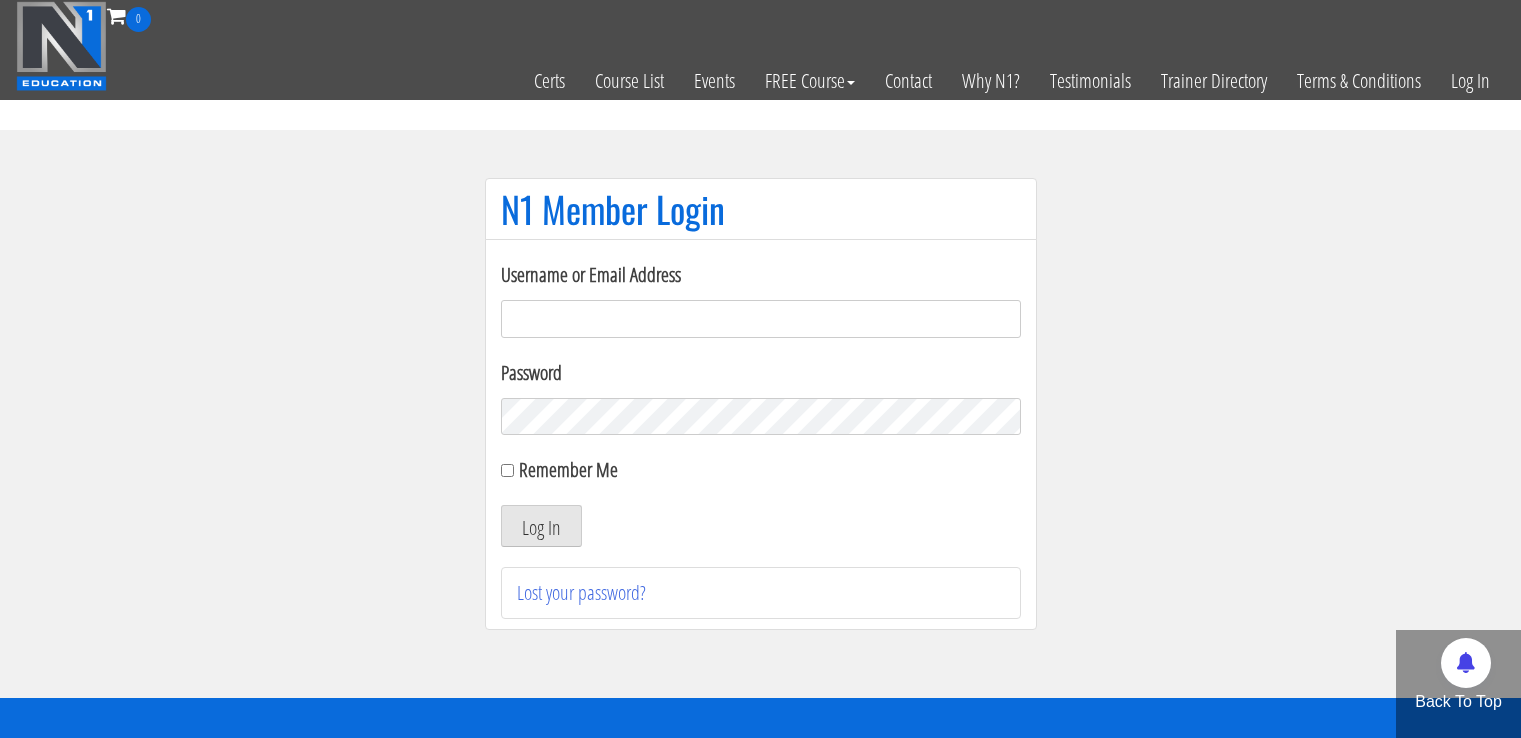 scroll, scrollTop: 0, scrollLeft: 0, axis: both 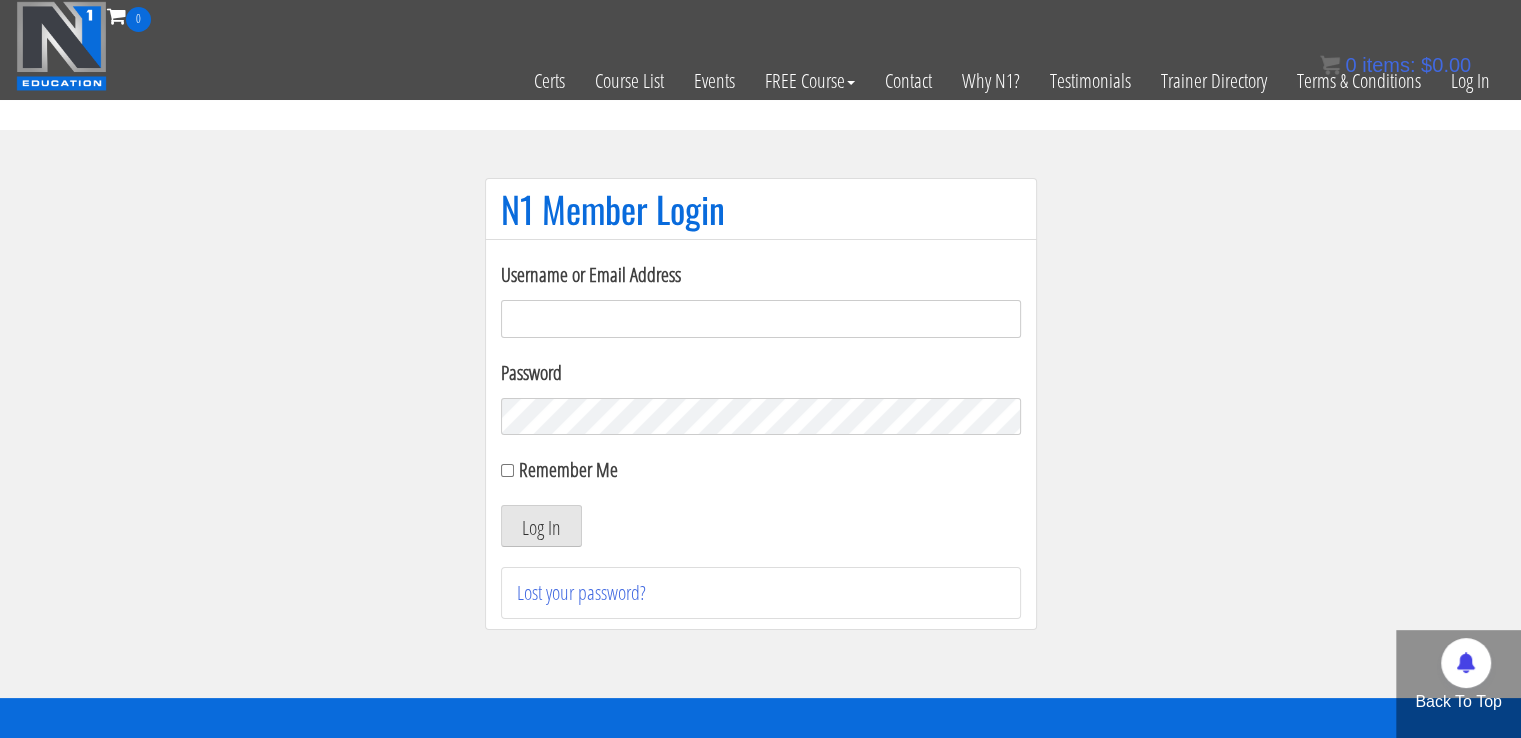 type on "[EMAIL]" 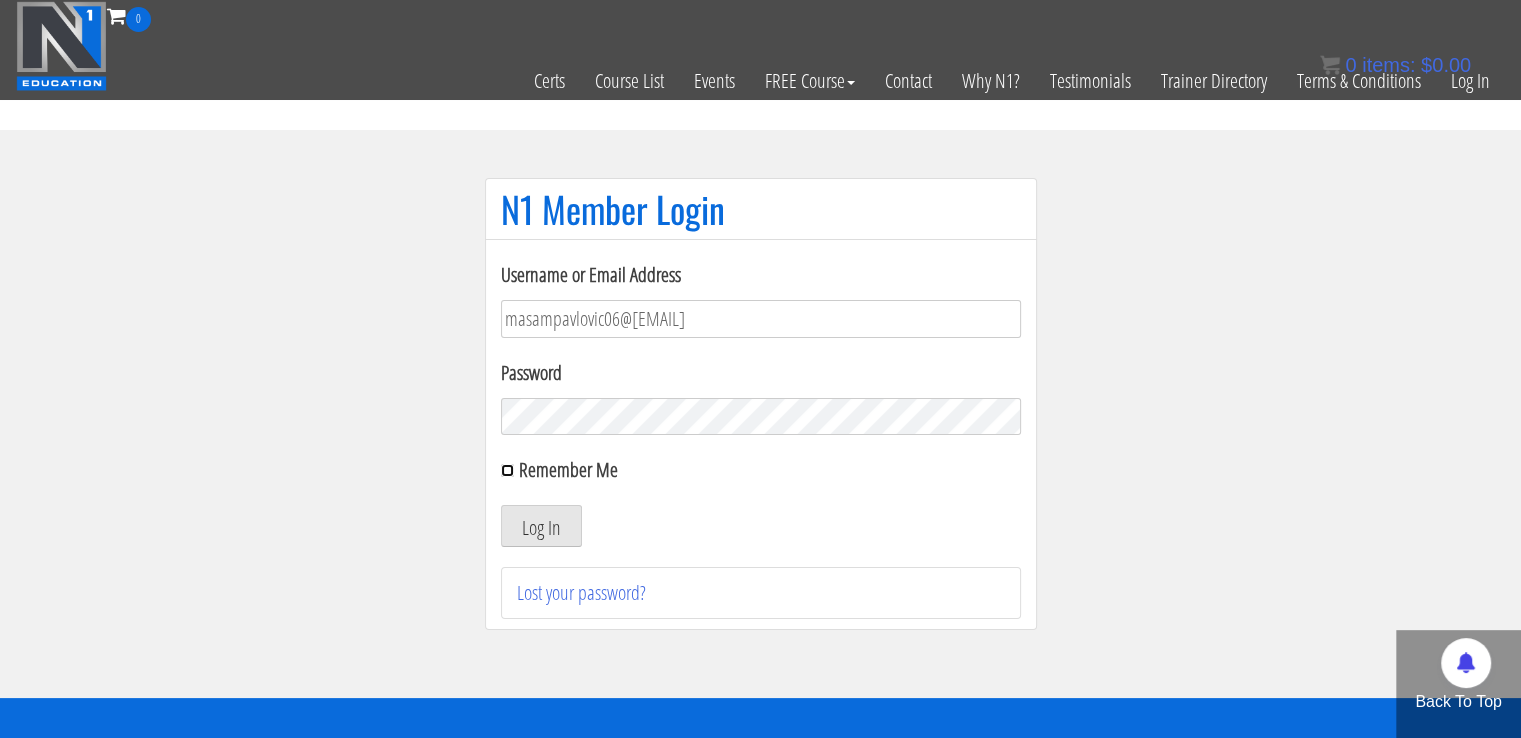 click on "Remember Me" at bounding box center [507, 470] 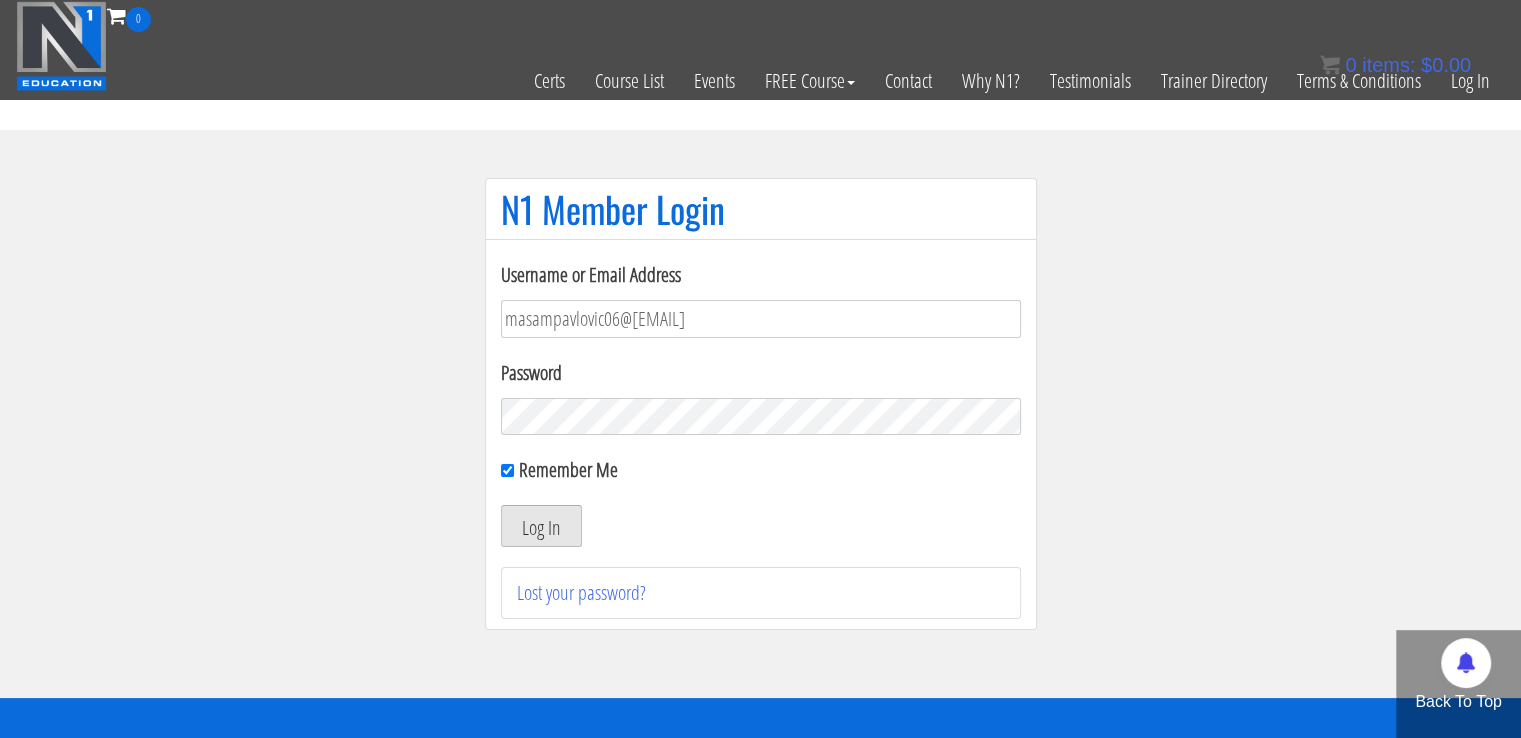 click on "Log In" at bounding box center [541, 526] 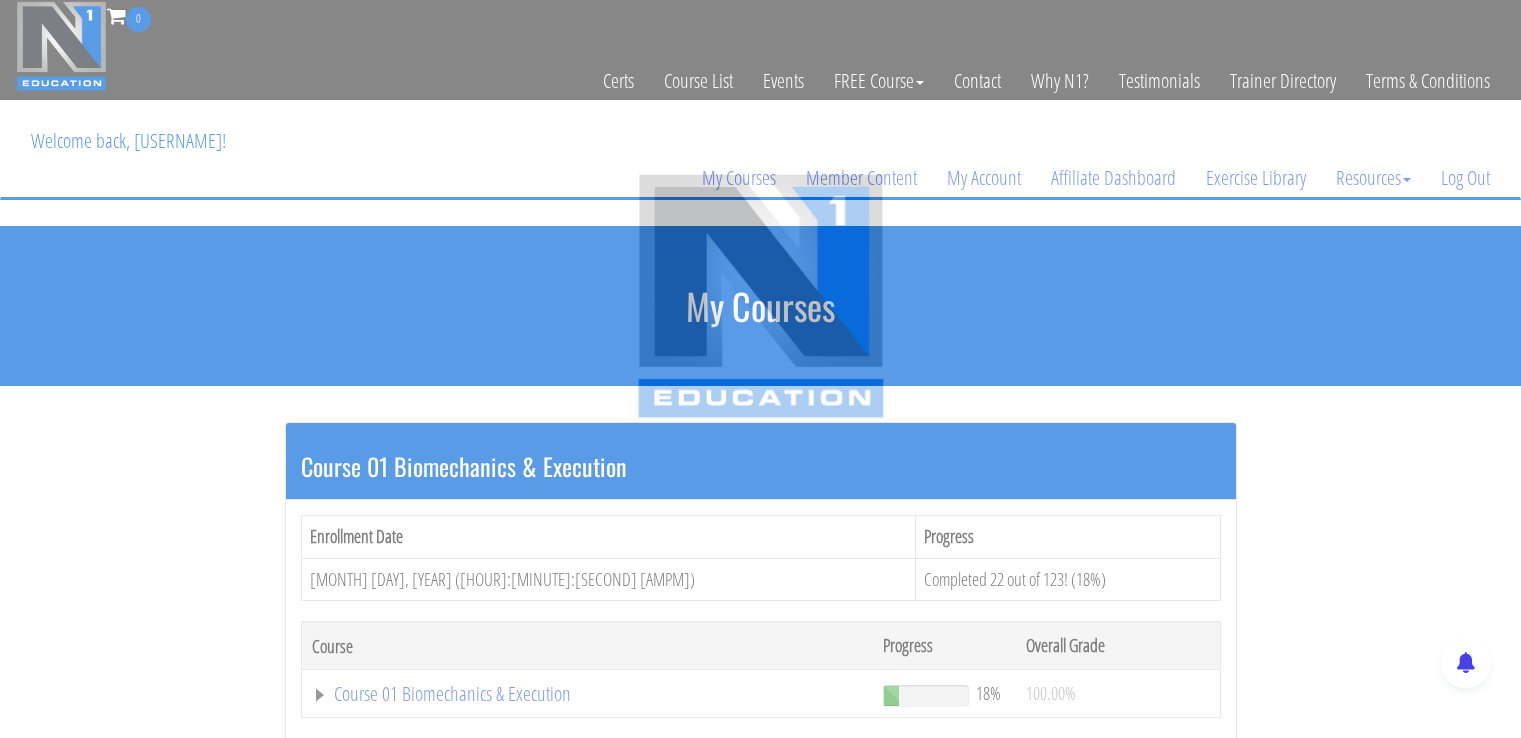 scroll, scrollTop: 0, scrollLeft: 0, axis: both 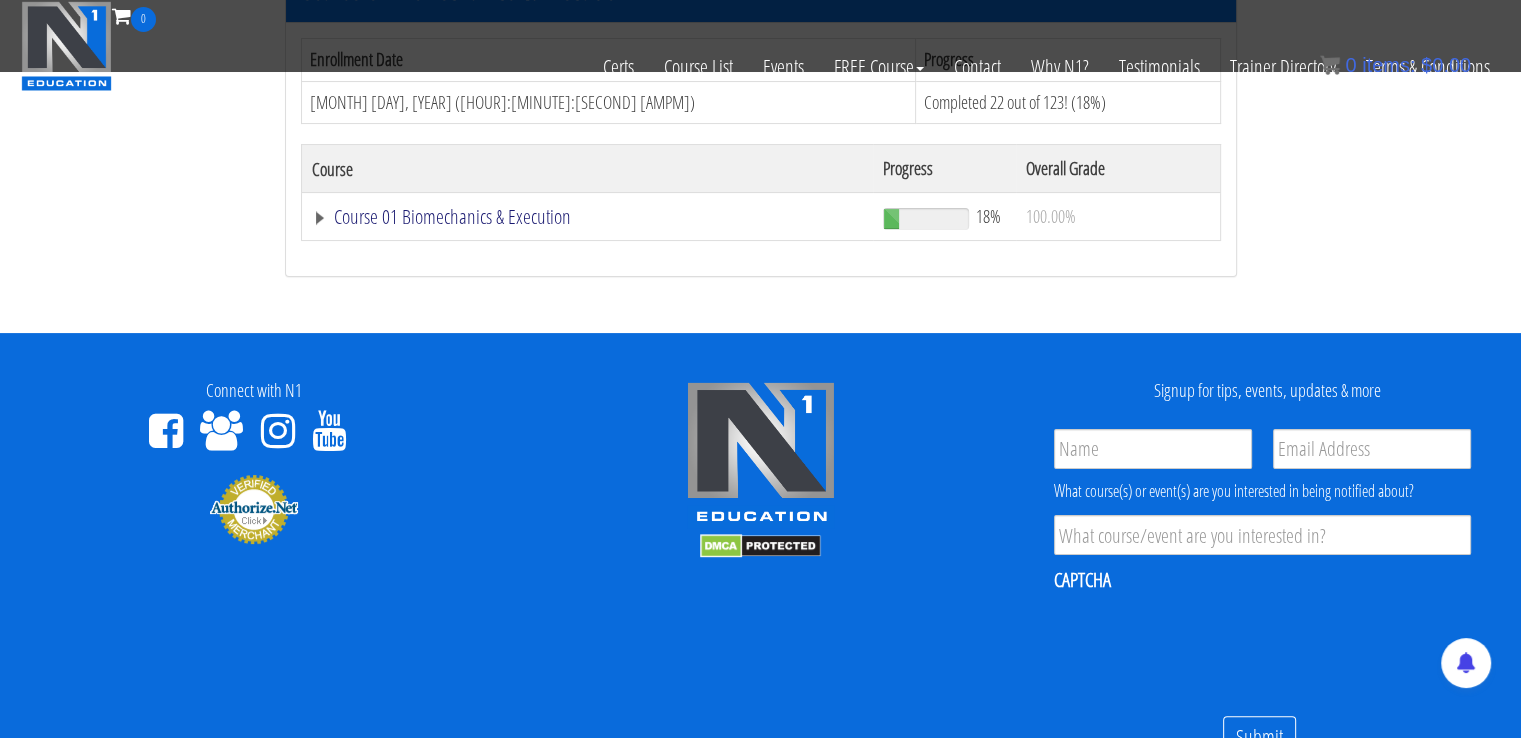 click on "Course 01 Biomechanics & Execution" at bounding box center (588, 217) 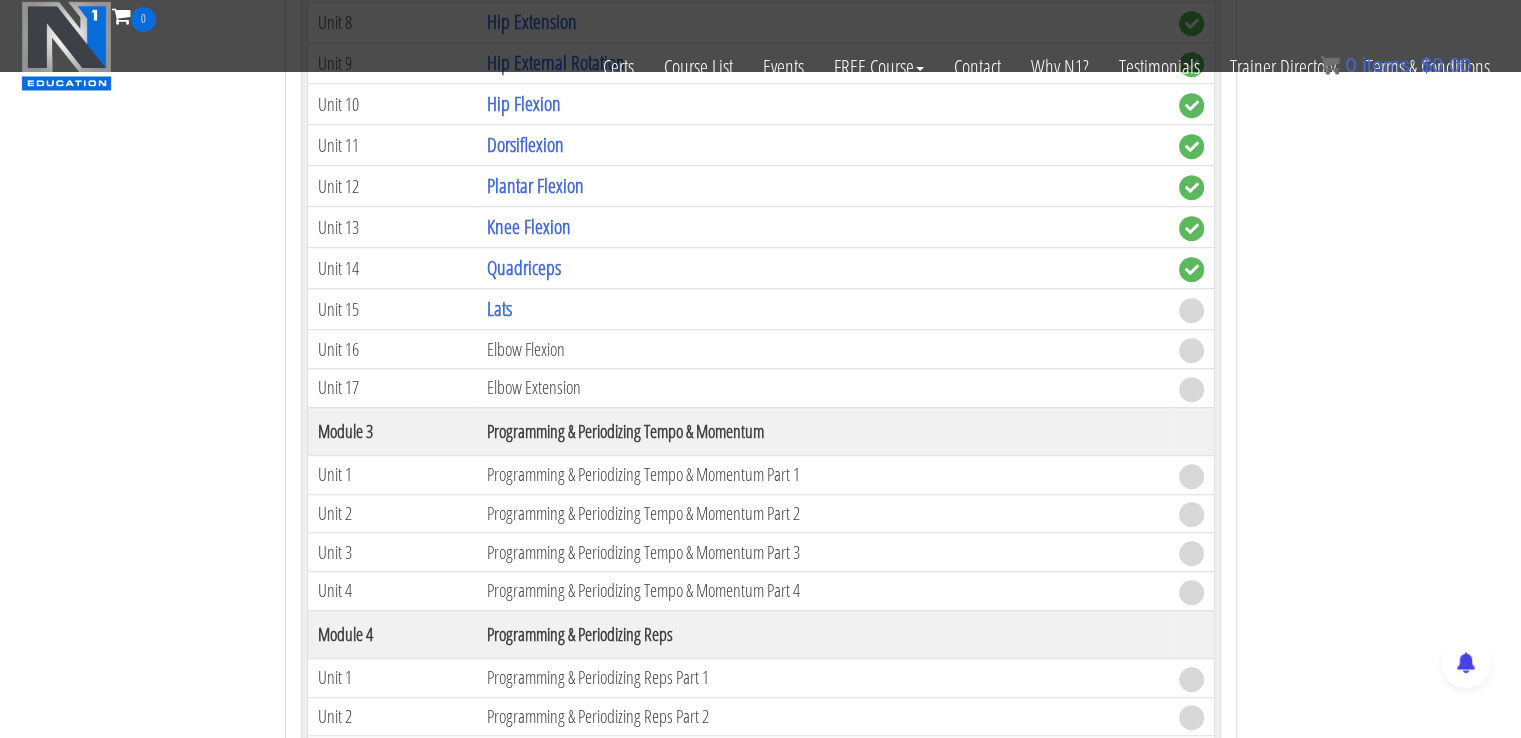 scroll, scrollTop: 1364, scrollLeft: 0, axis: vertical 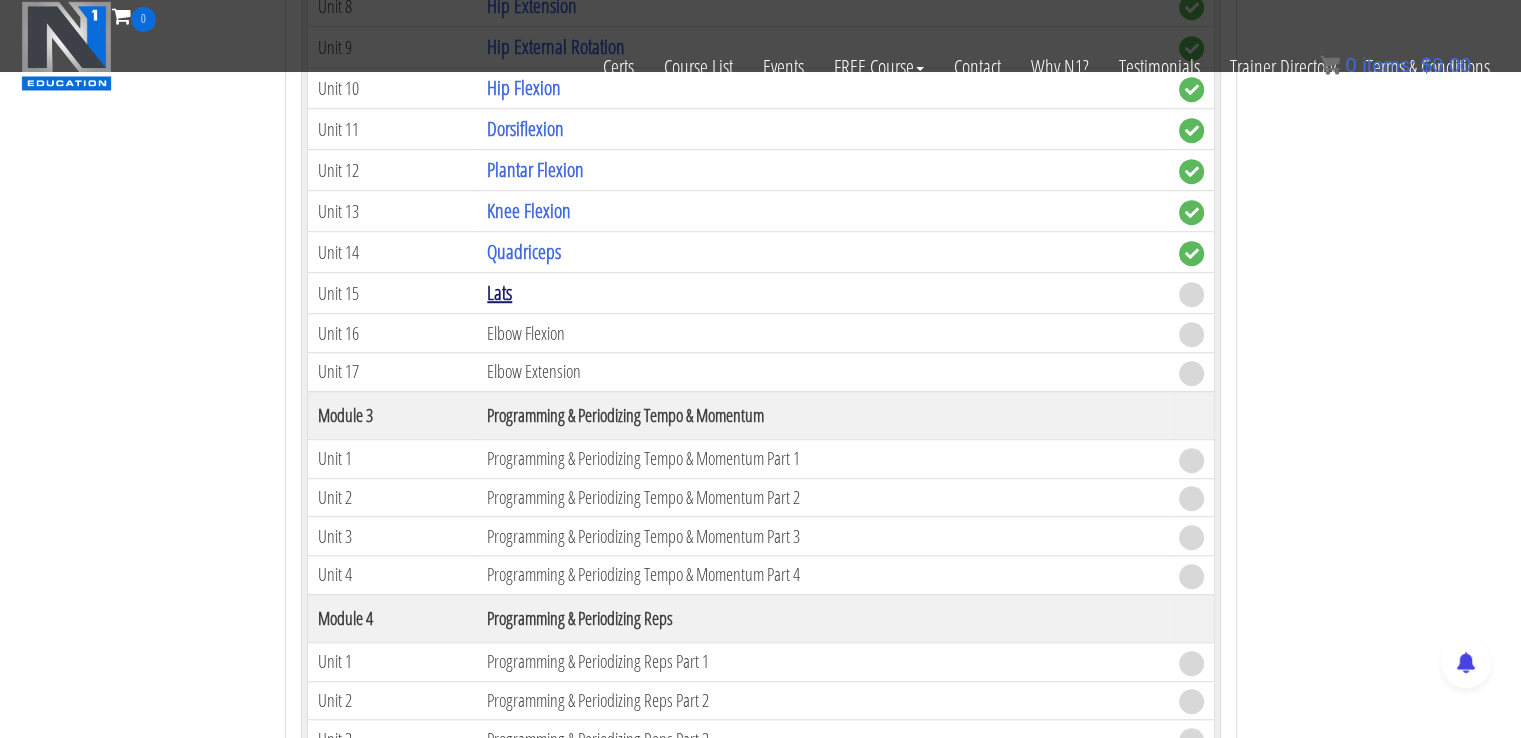 click on "Lats" at bounding box center (499, 292) 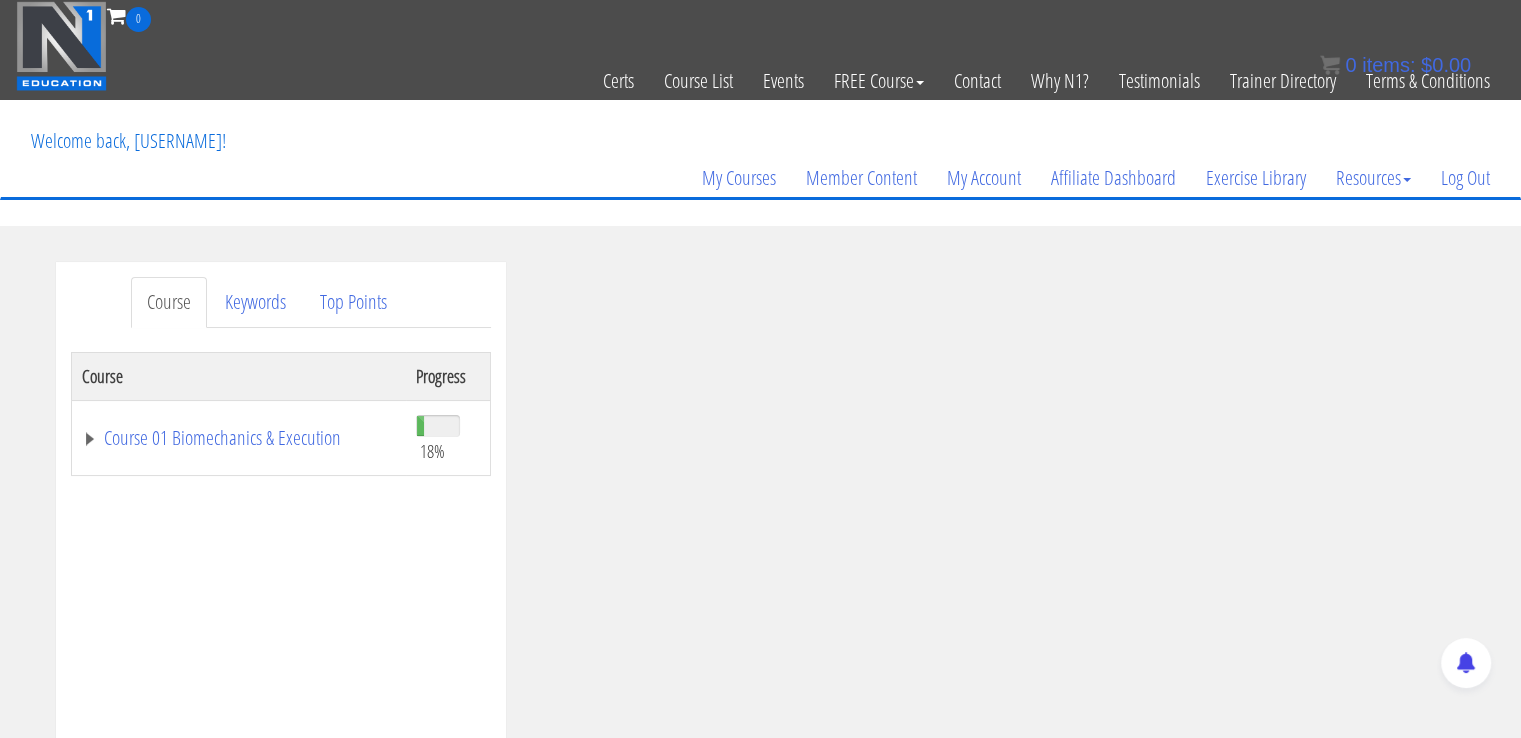 scroll, scrollTop: 0, scrollLeft: 0, axis: both 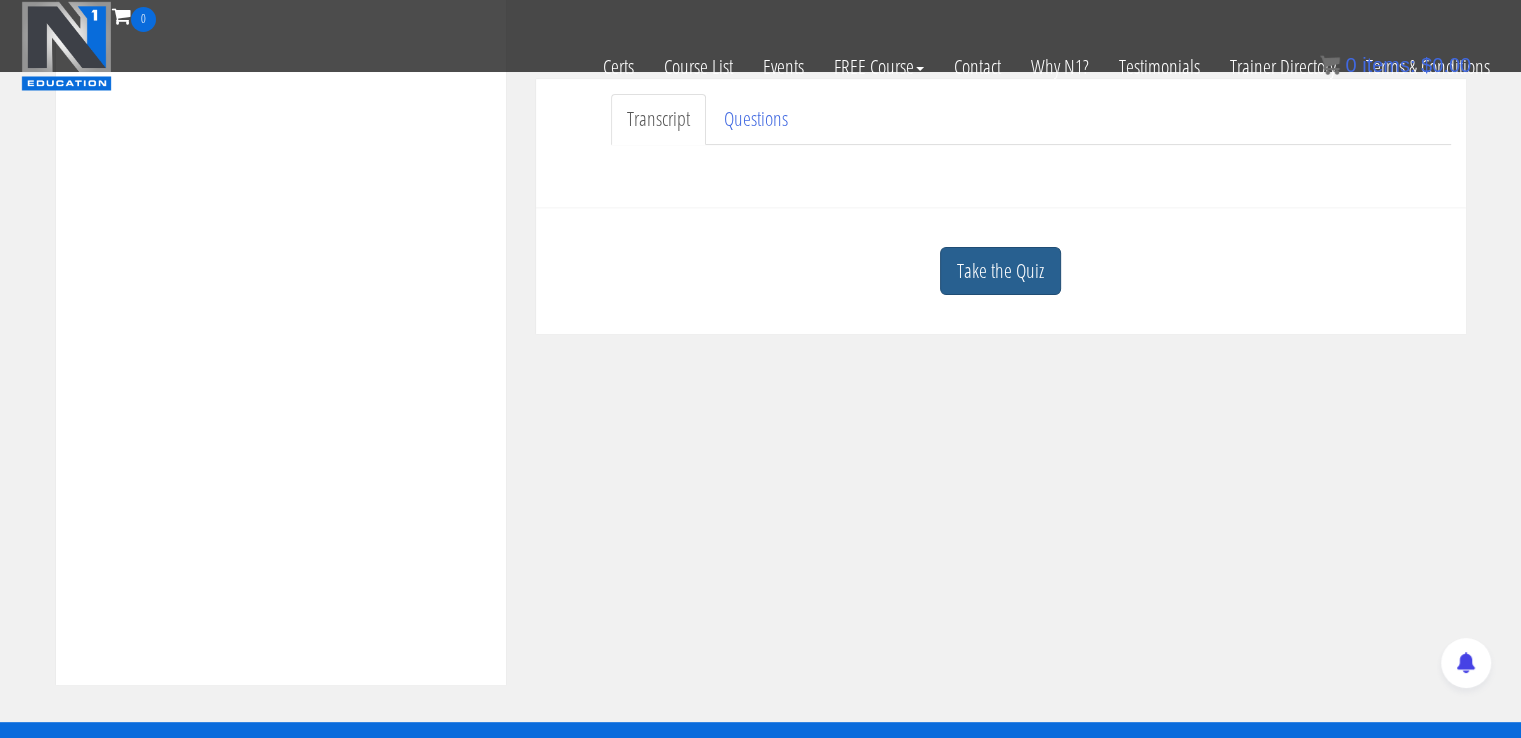 click on "Take the Quiz" at bounding box center (1000, 271) 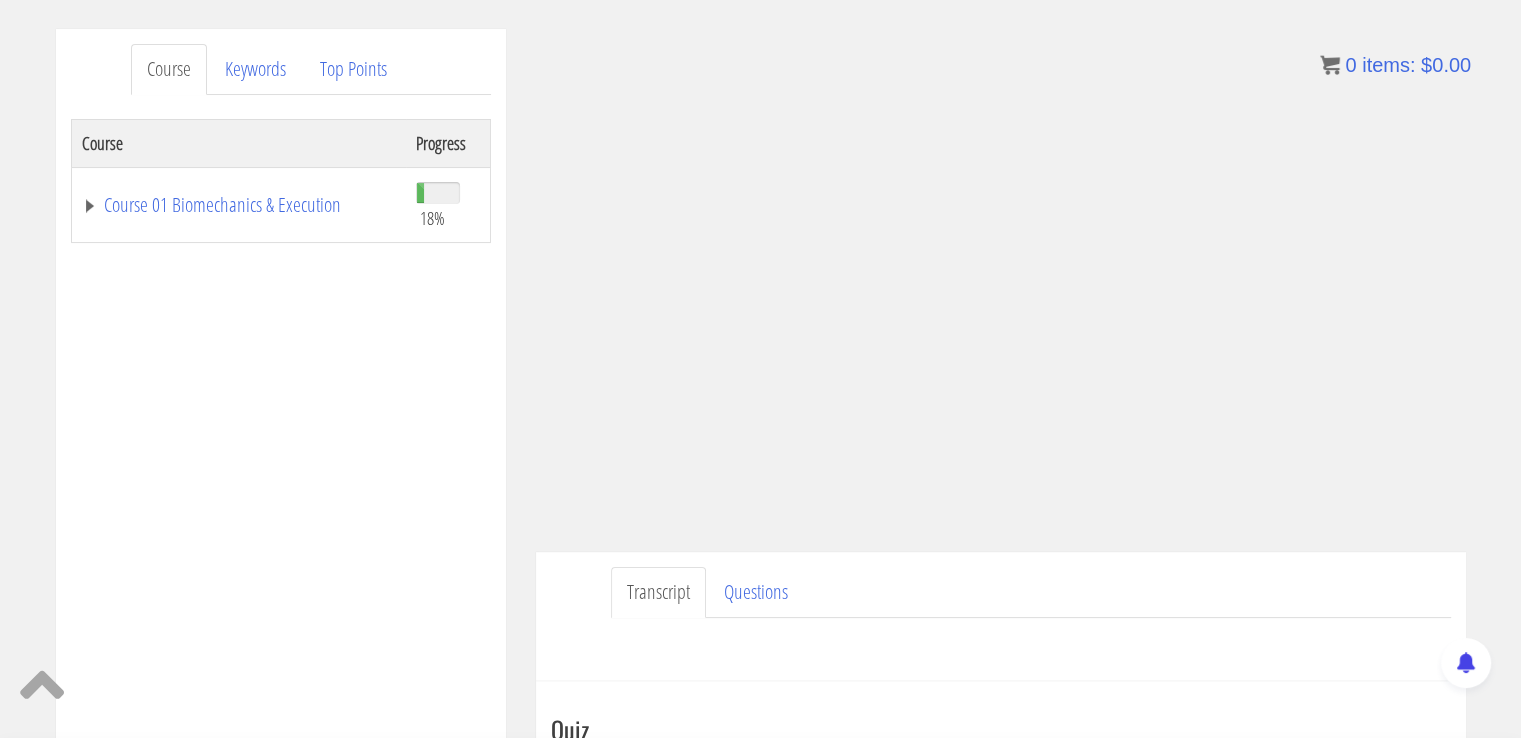 scroll, scrollTop: 221, scrollLeft: 0, axis: vertical 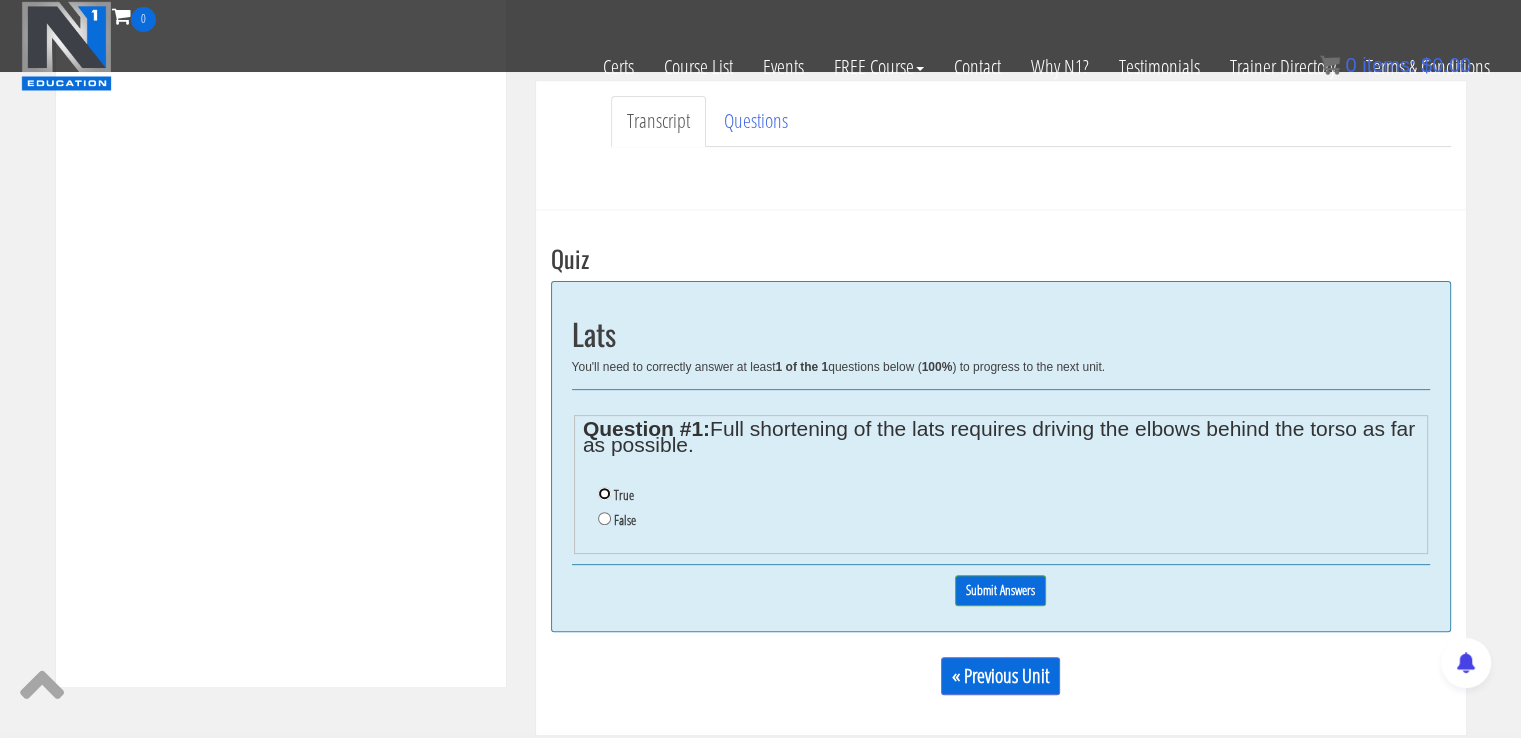 click on "True" at bounding box center [604, 493] 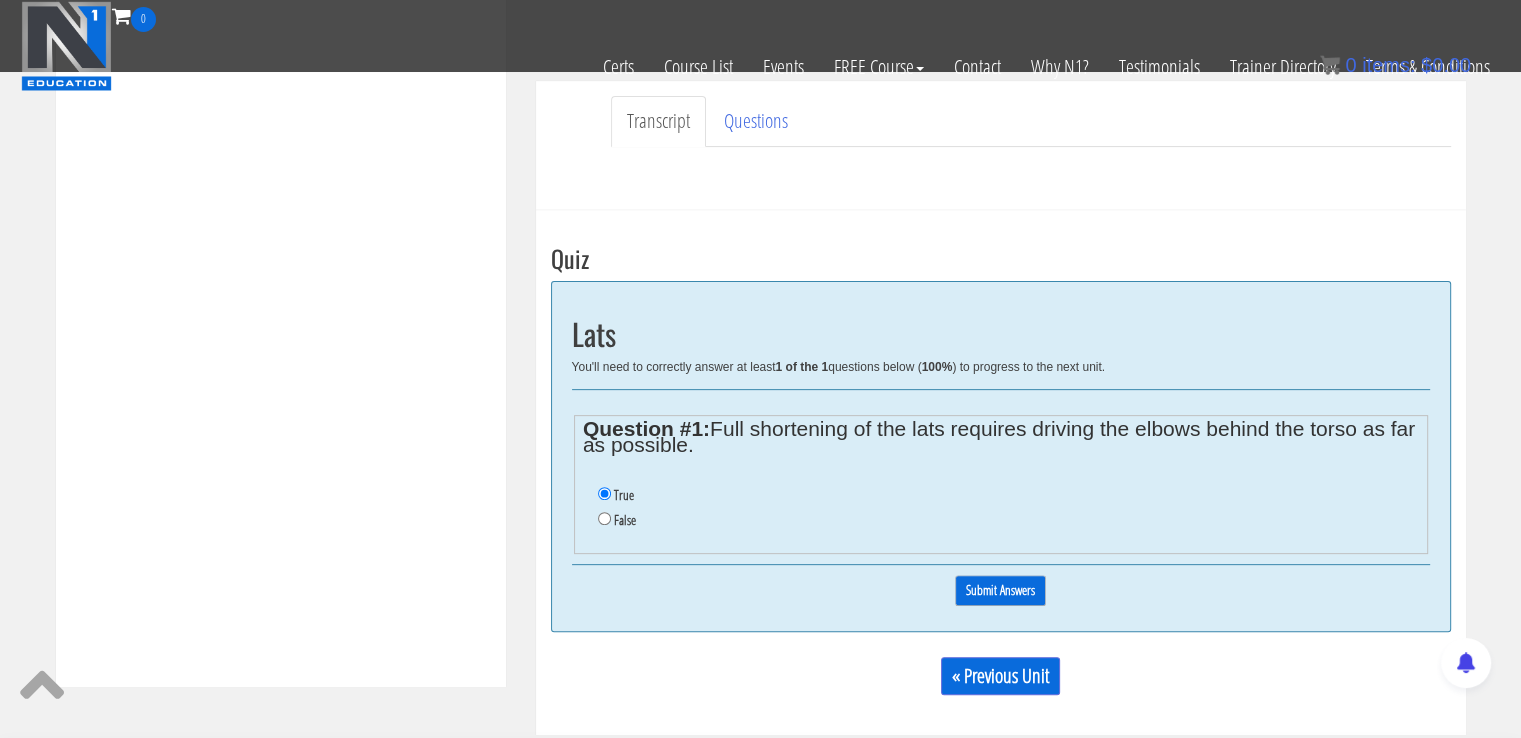 click on "0%
Submit Answers" at bounding box center [1001, 590] 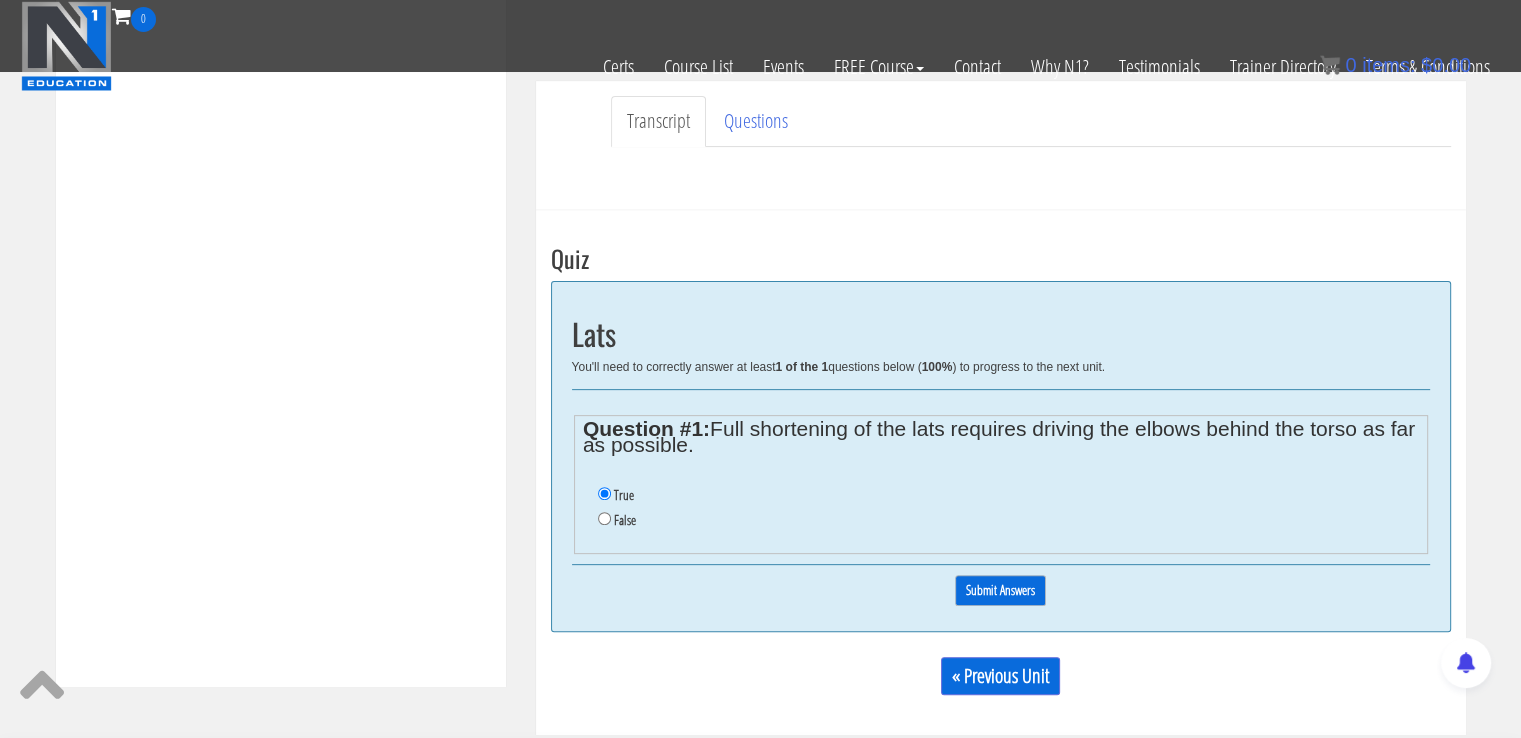 click on "Submit Answers" at bounding box center [1000, 590] 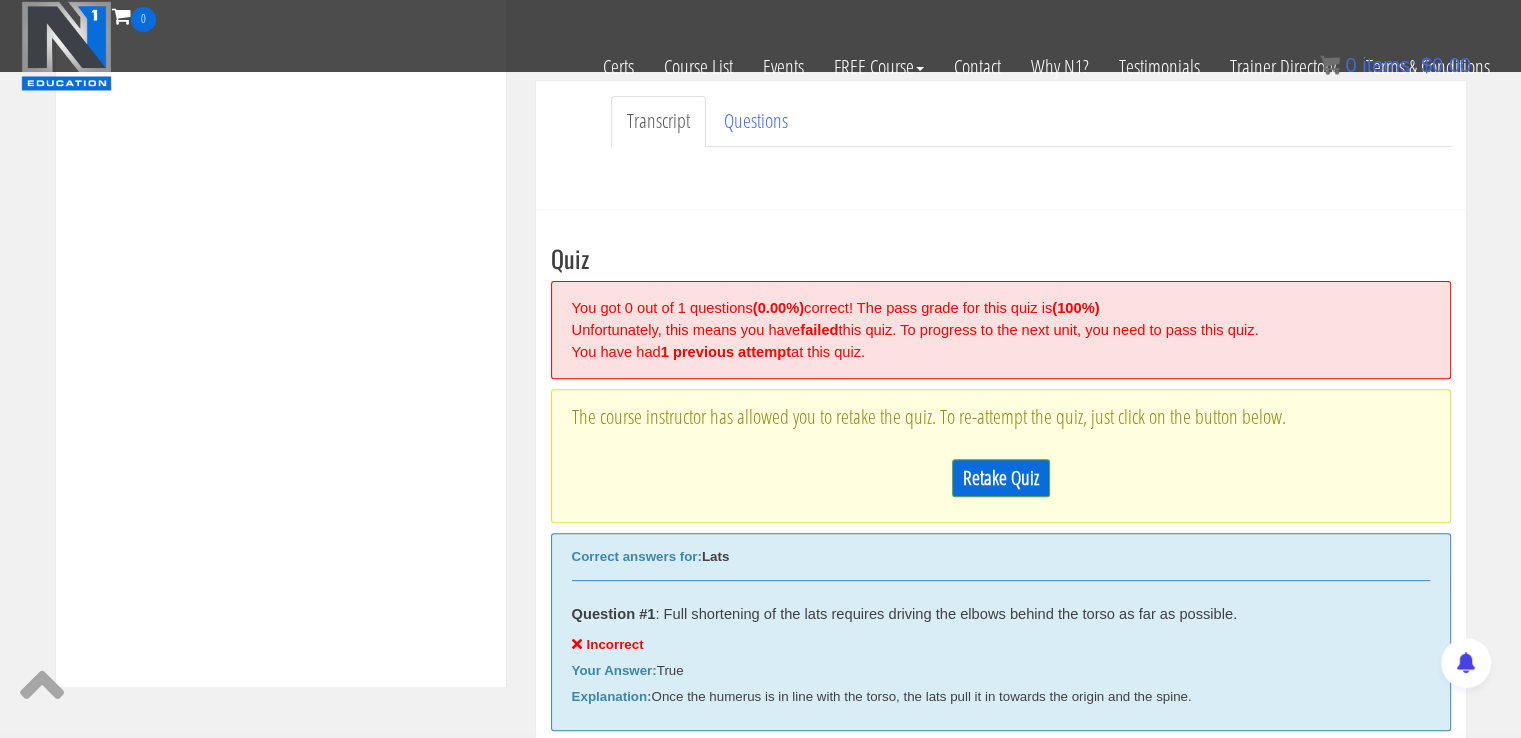 scroll, scrollTop: 758, scrollLeft: 0, axis: vertical 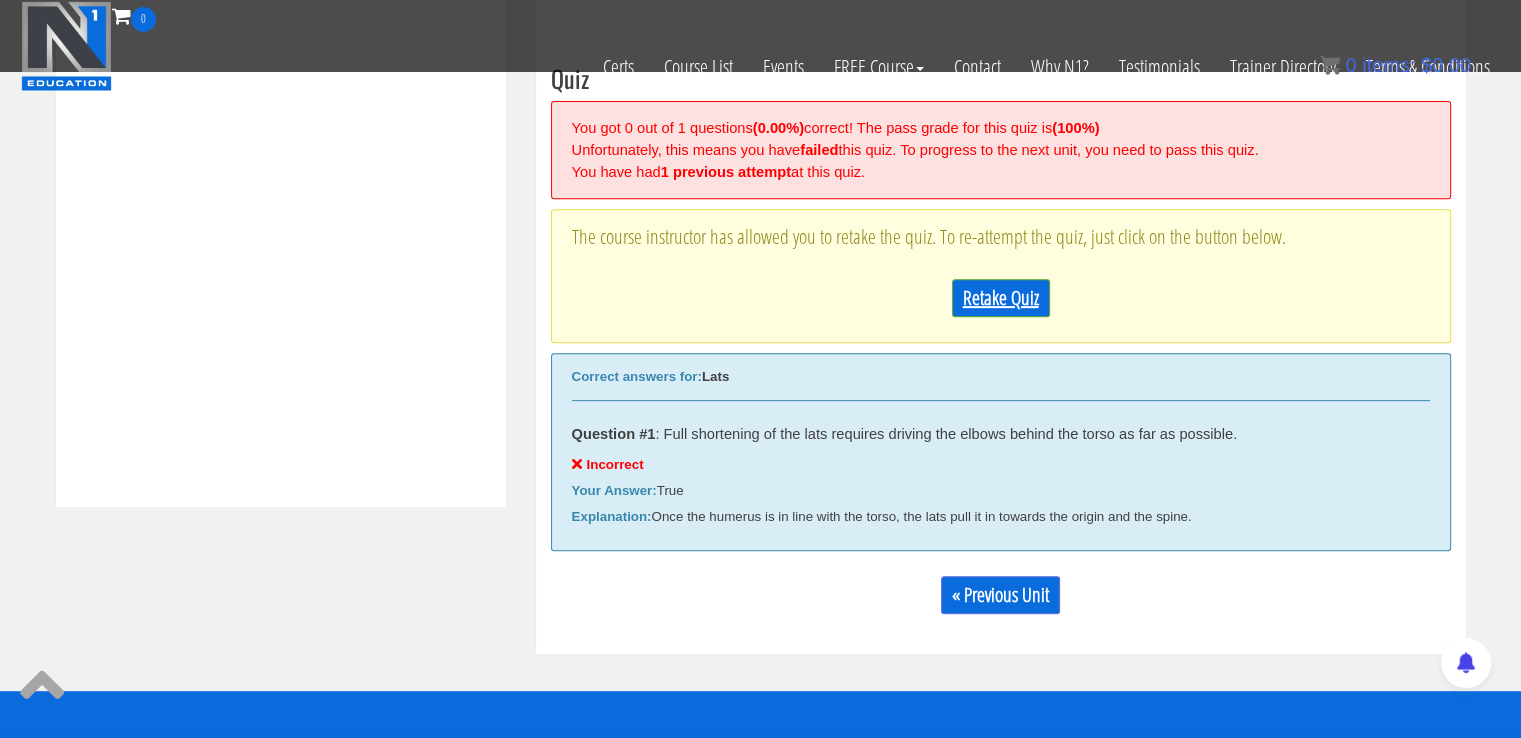 click on "Retake Quiz" at bounding box center (1001, 298) 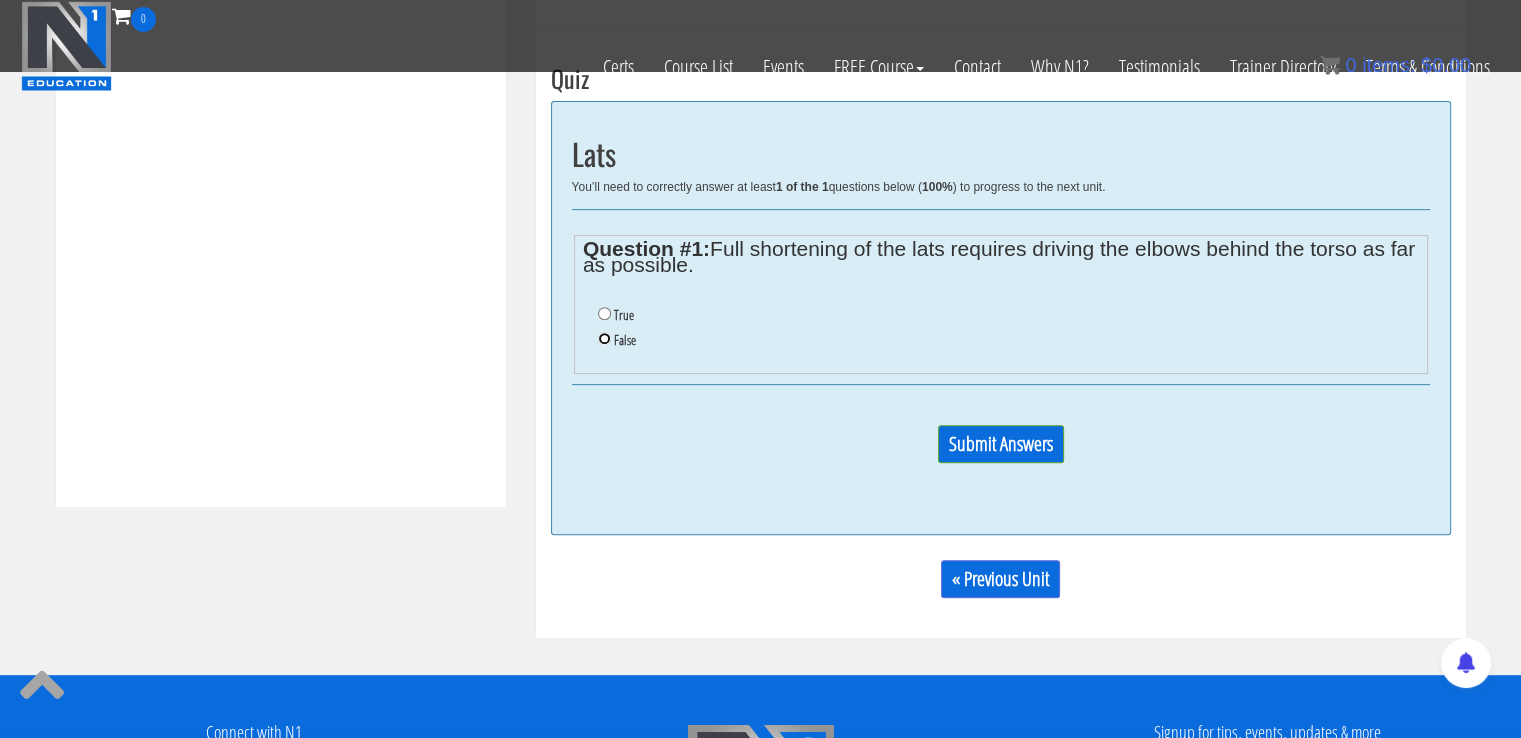 click on "False" at bounding box center [604, 338] 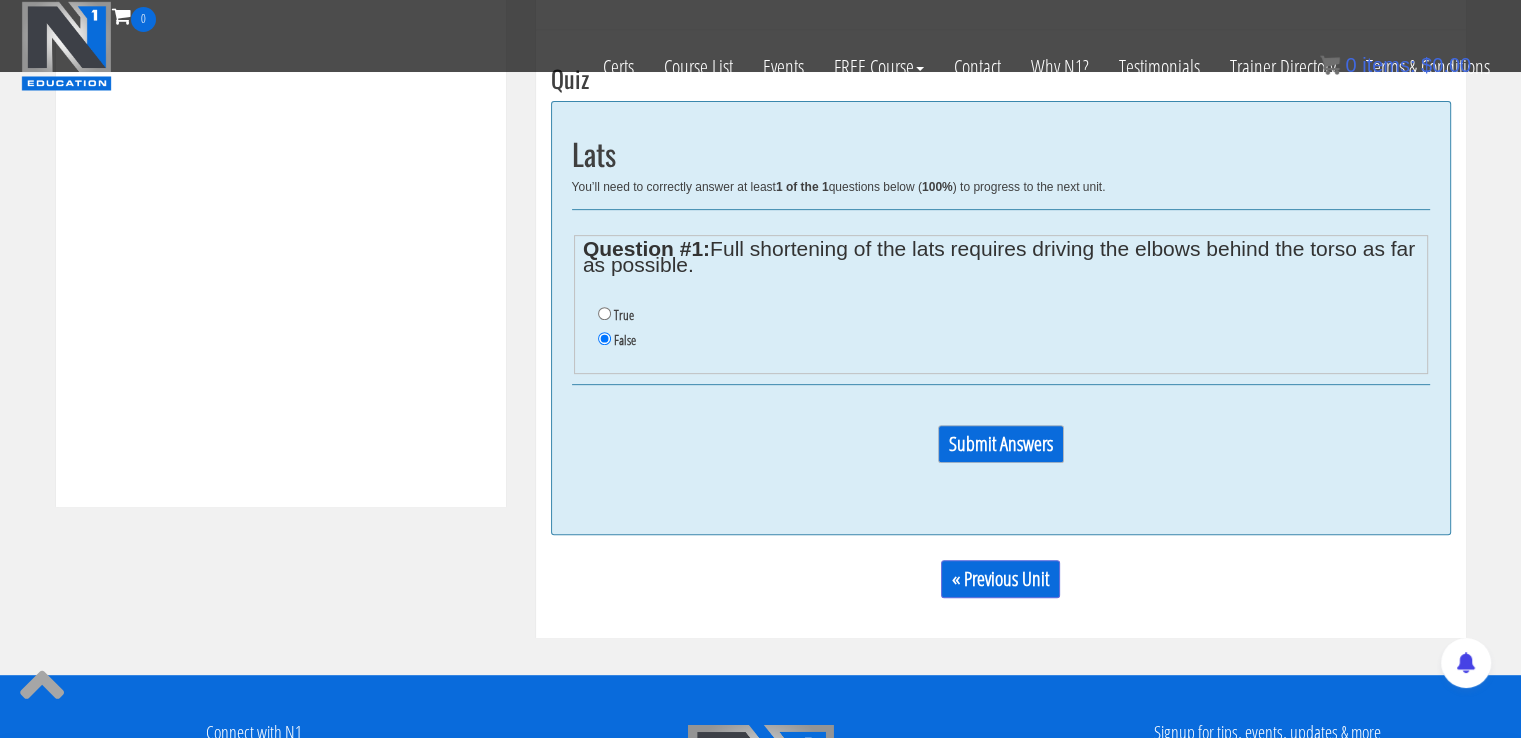 click on "Submit Answers" at bounding box center (1001, 444) 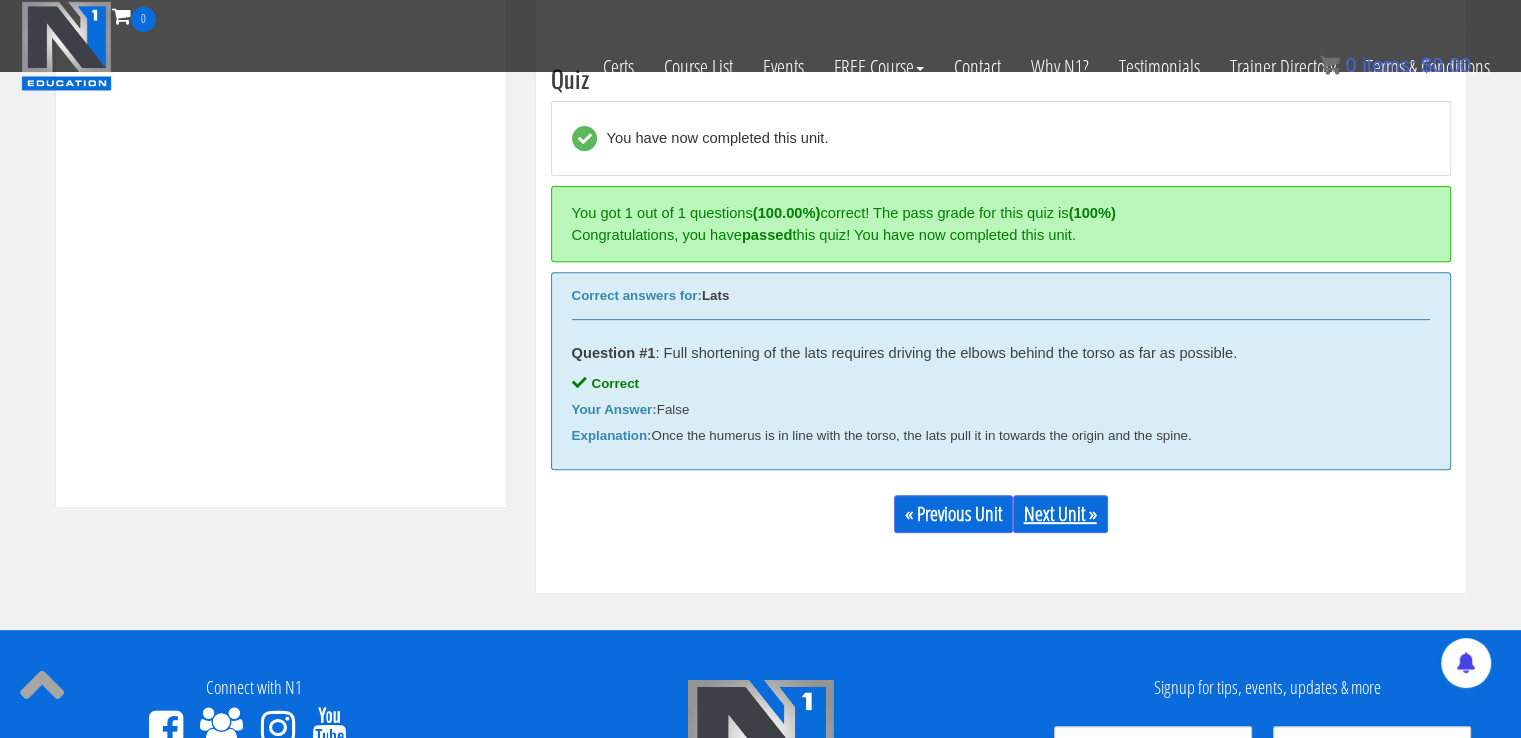 click on "Next Unit »" at bounding box center [1060, 514] 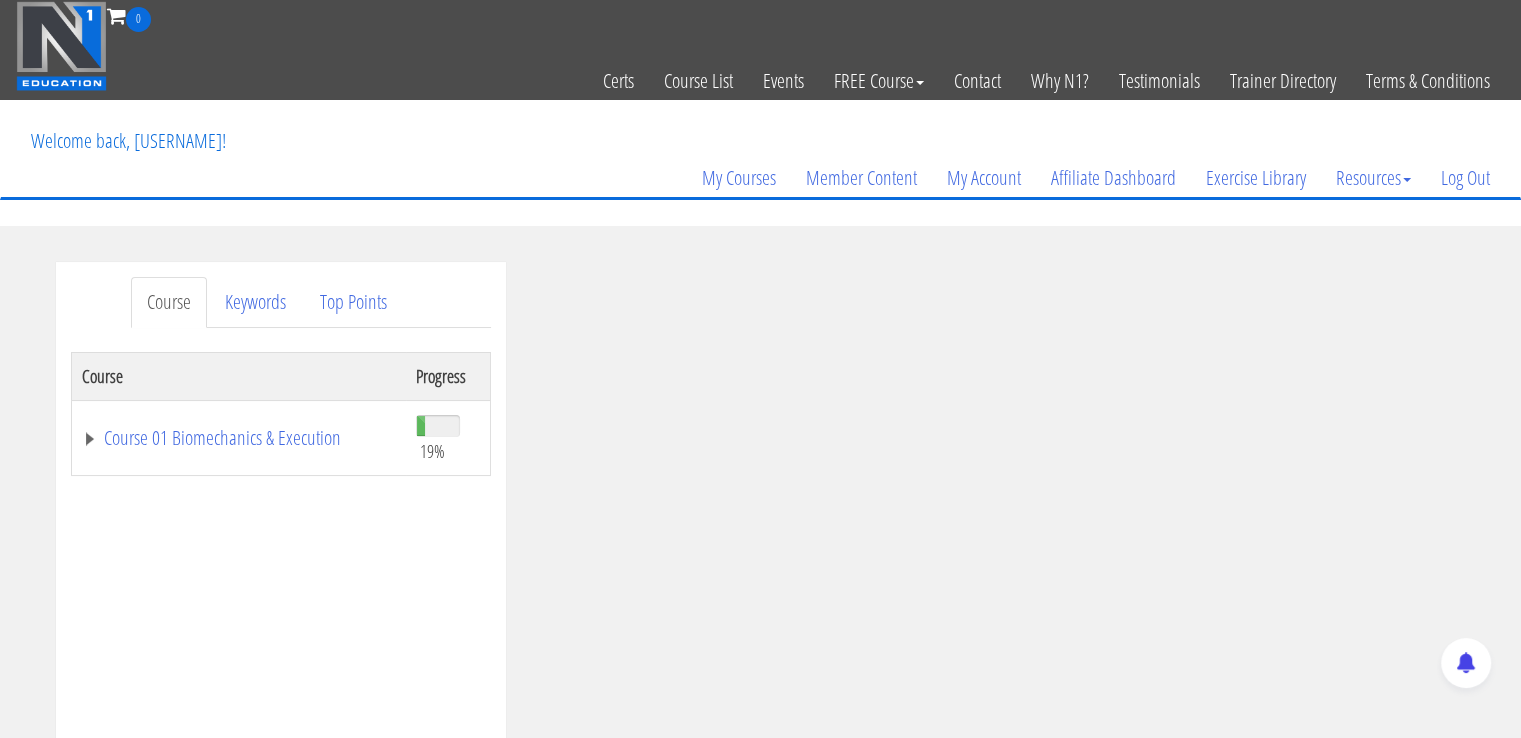 scroll, scrollTop: 0, scrollLeft: 0, axis: both 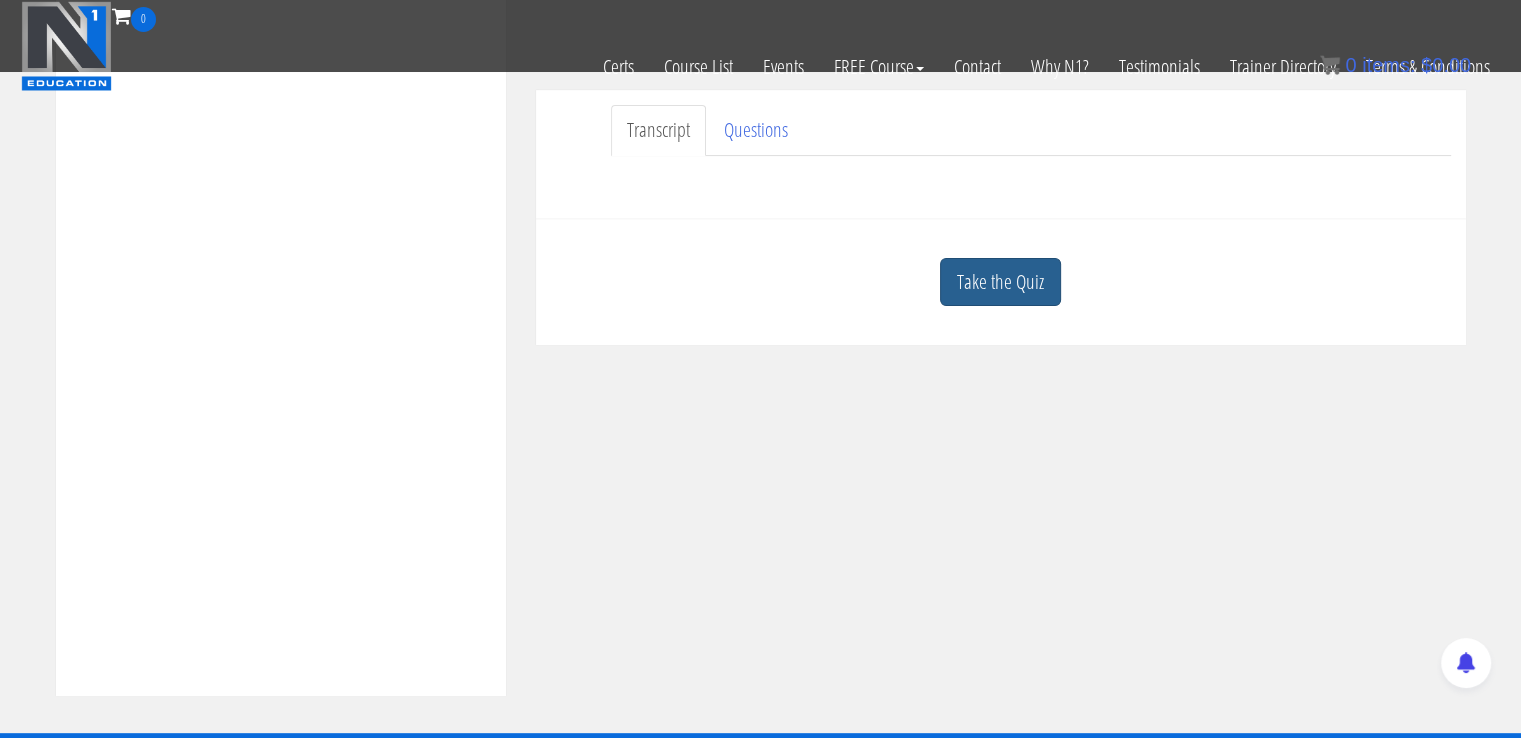 click on "Take the Quiz" at bounding box center (1000, 282) 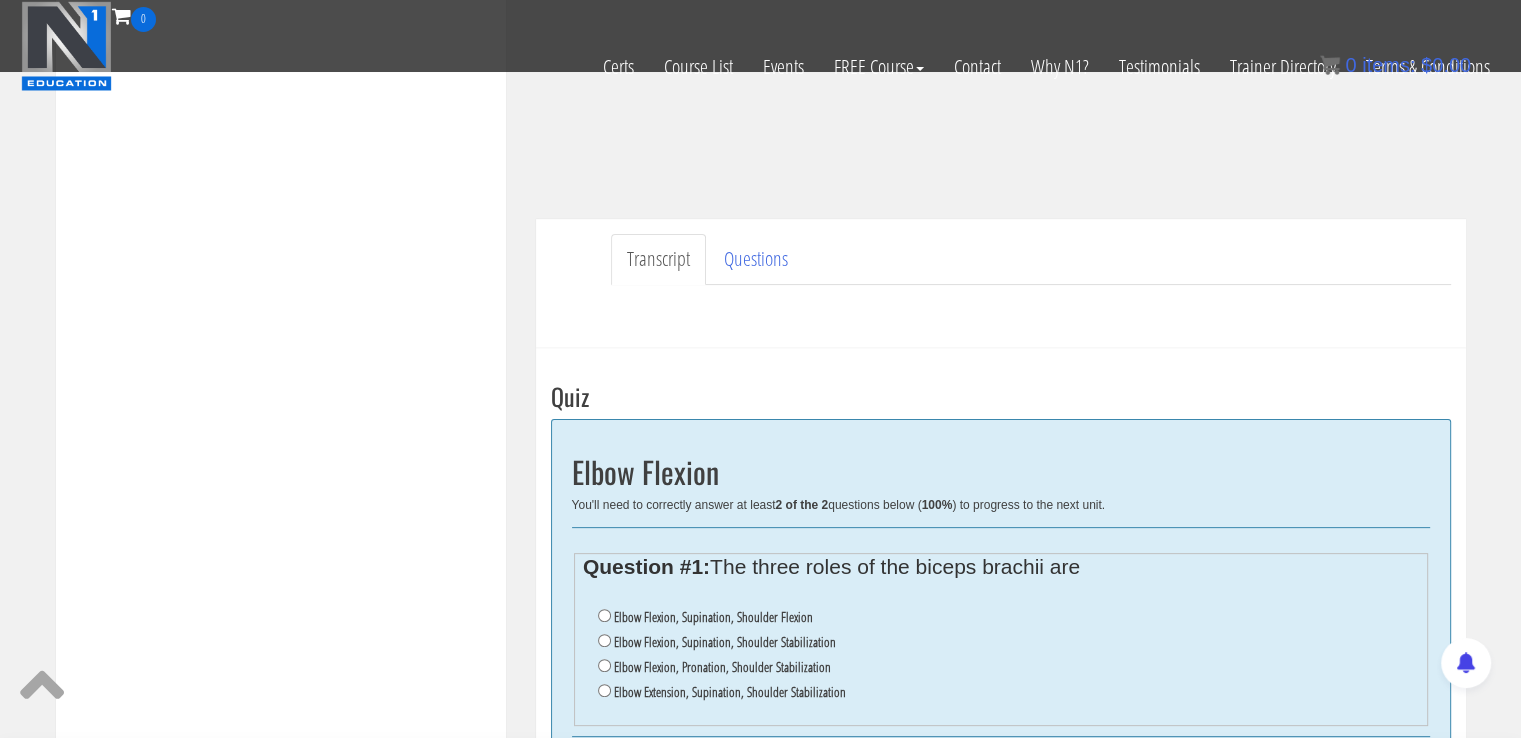 scroll, scrollTop: 442, scrollLeft: 0, axis: vertical 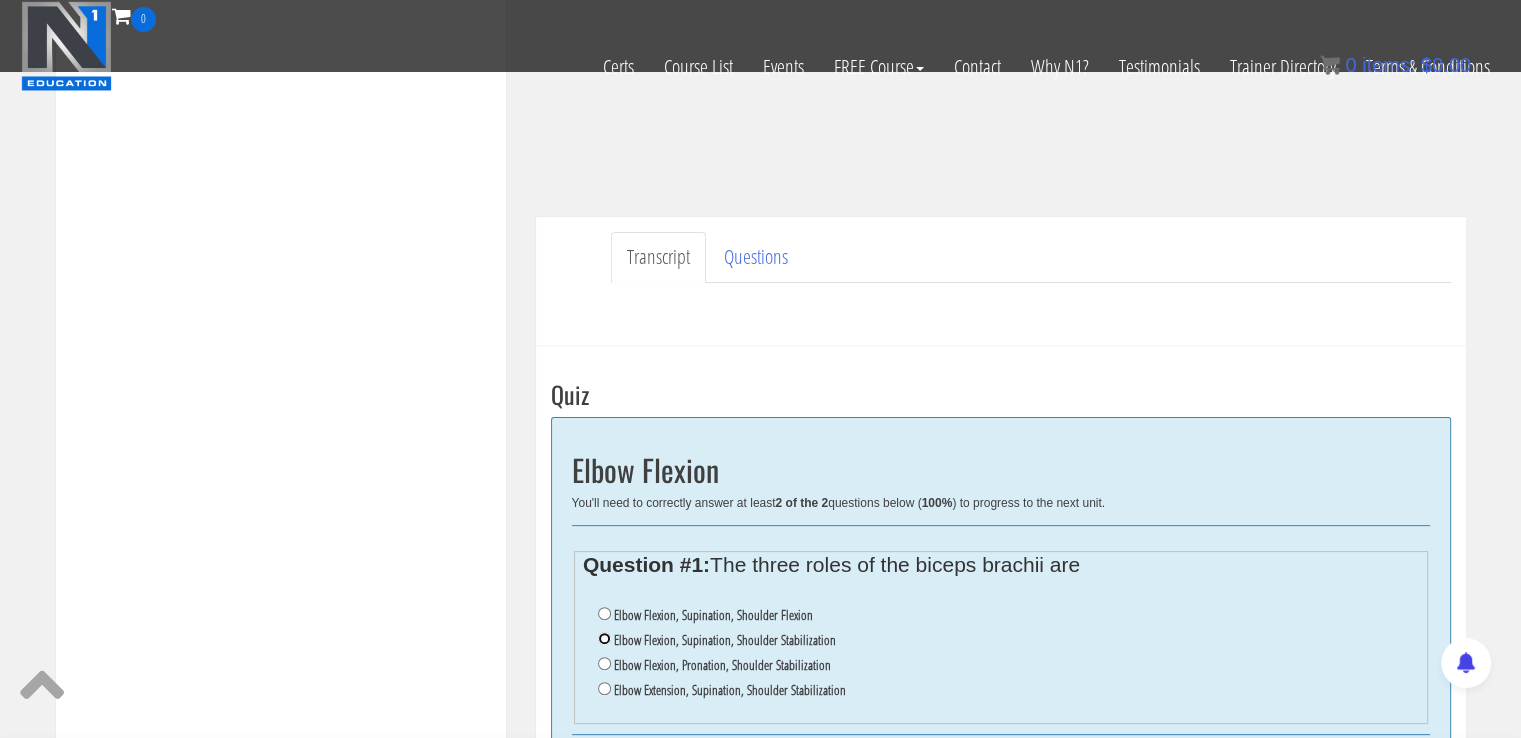 click on "Elbow Flexion, Supination, Shoulder Stabilization" at bounding box center (604, 638) 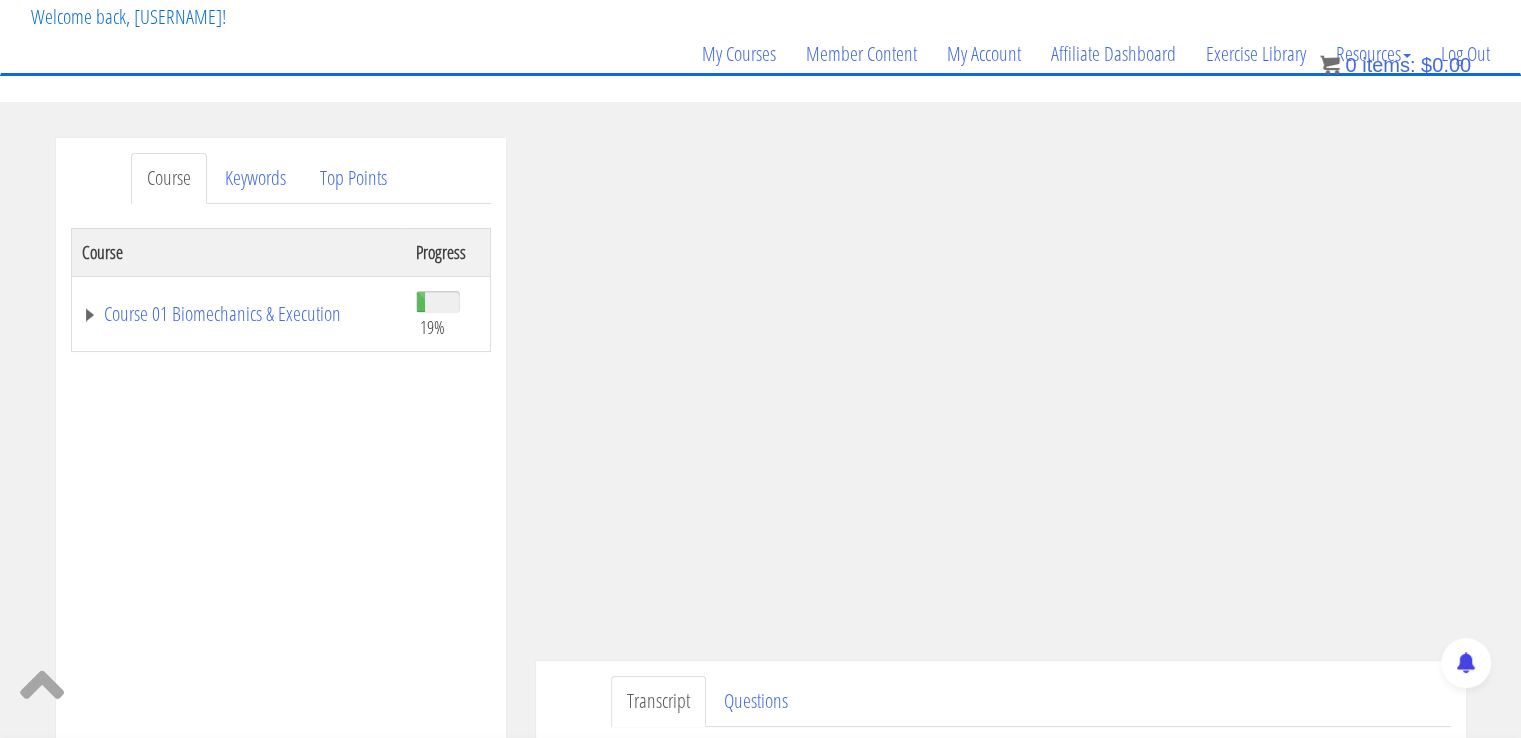 scroll, scrollTop: 103, scrollLeft: 0, axis: vertical 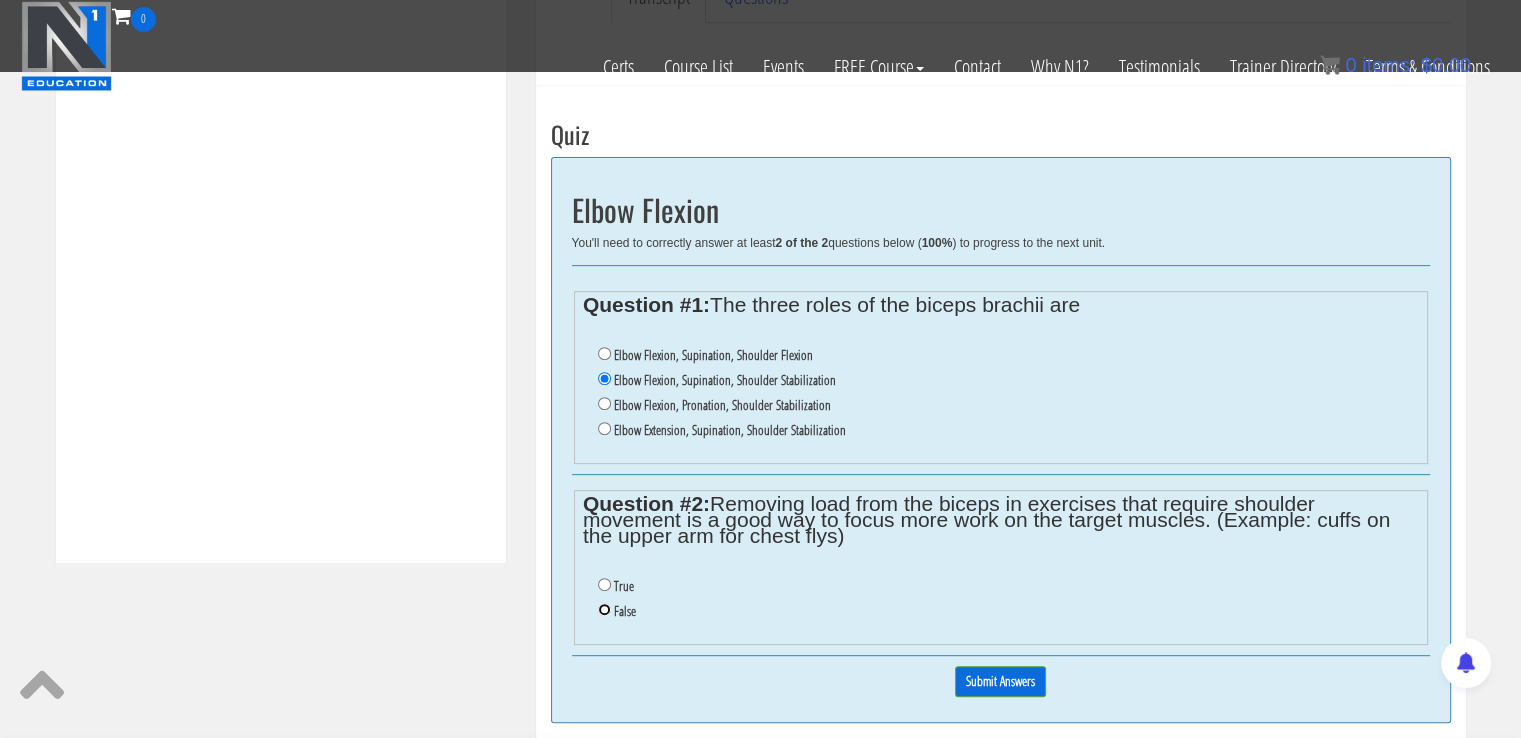 click on "False" at bounding box center [604, 609] 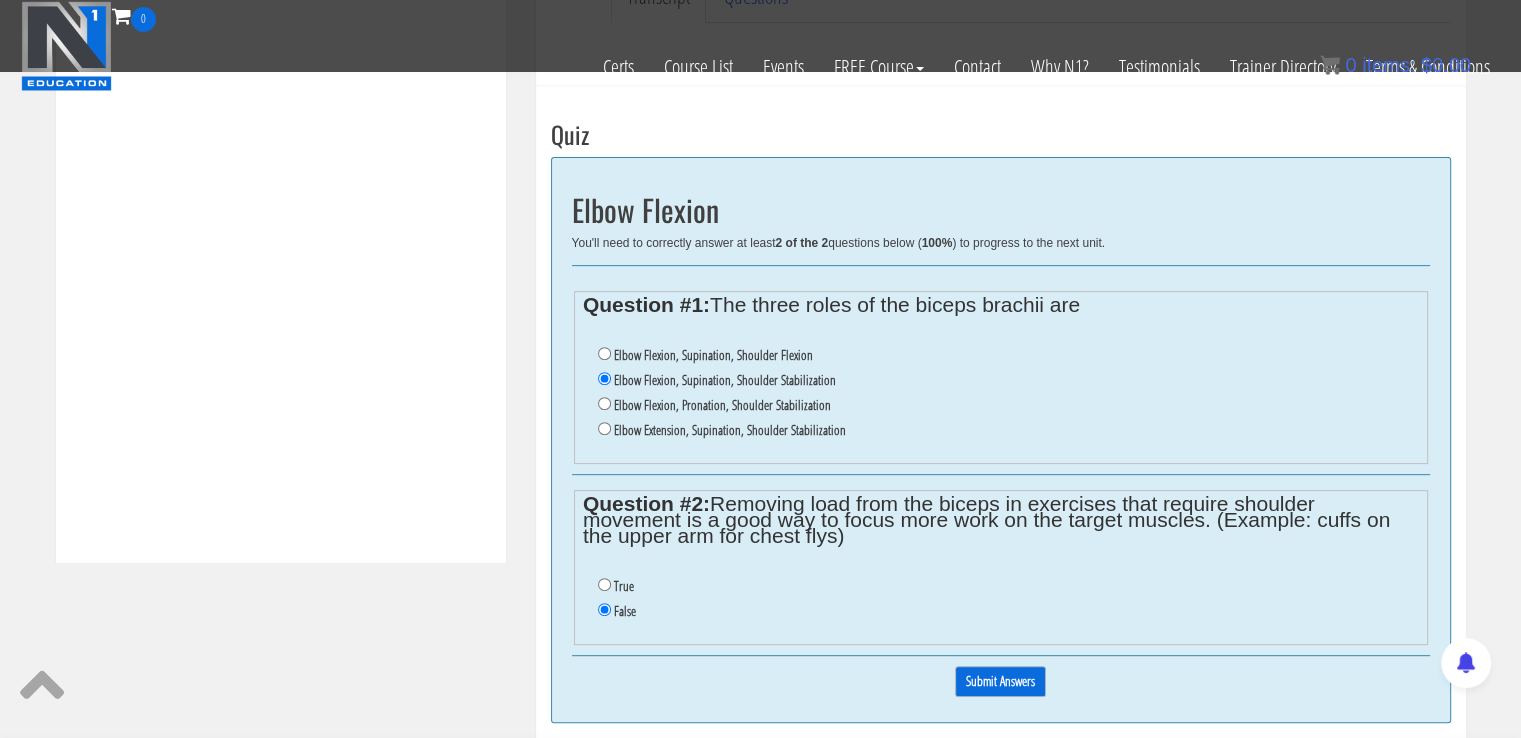click on "Submit Answers" at bounding box center [1000, 681] 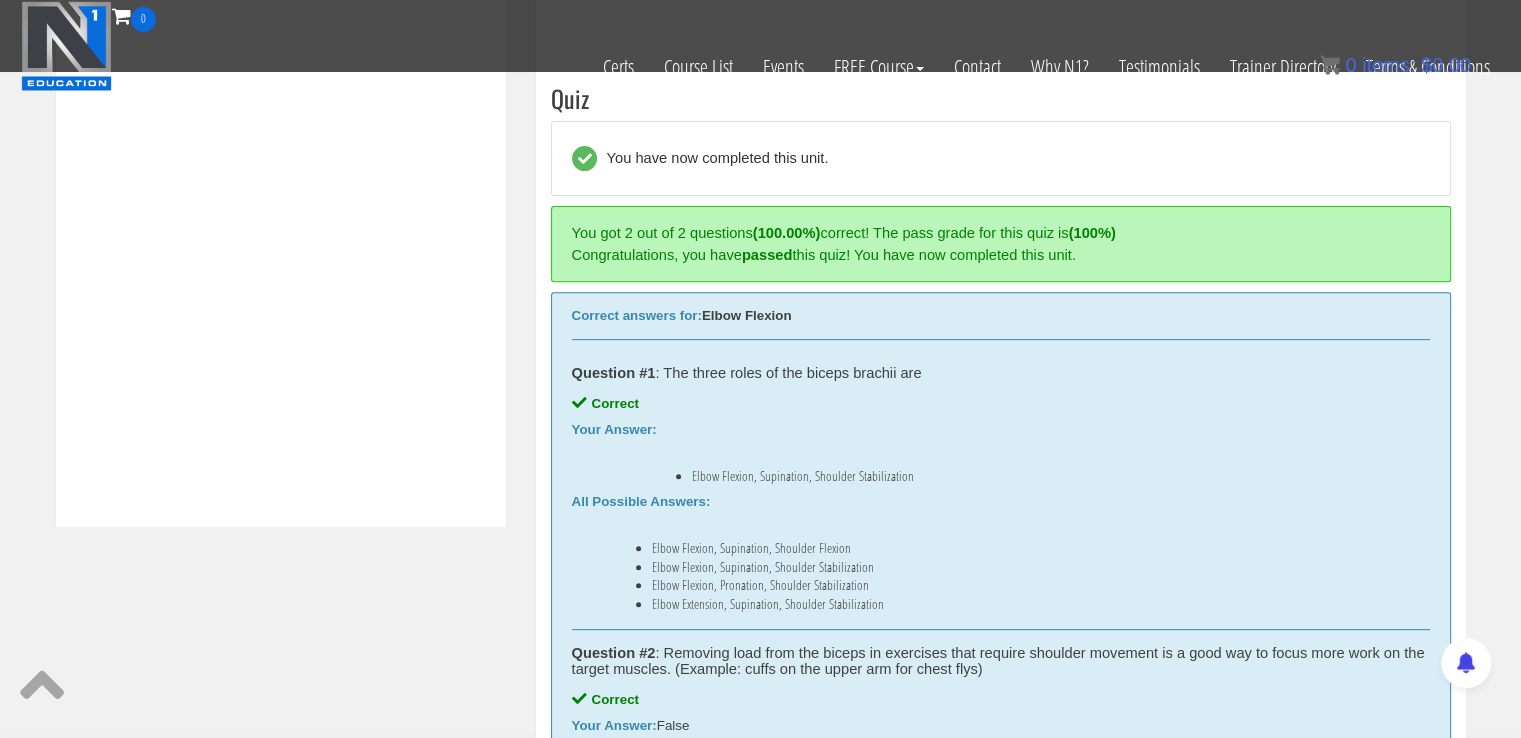 scroll, scrollTop: 758, scrollLeft: 0, axis: vertical 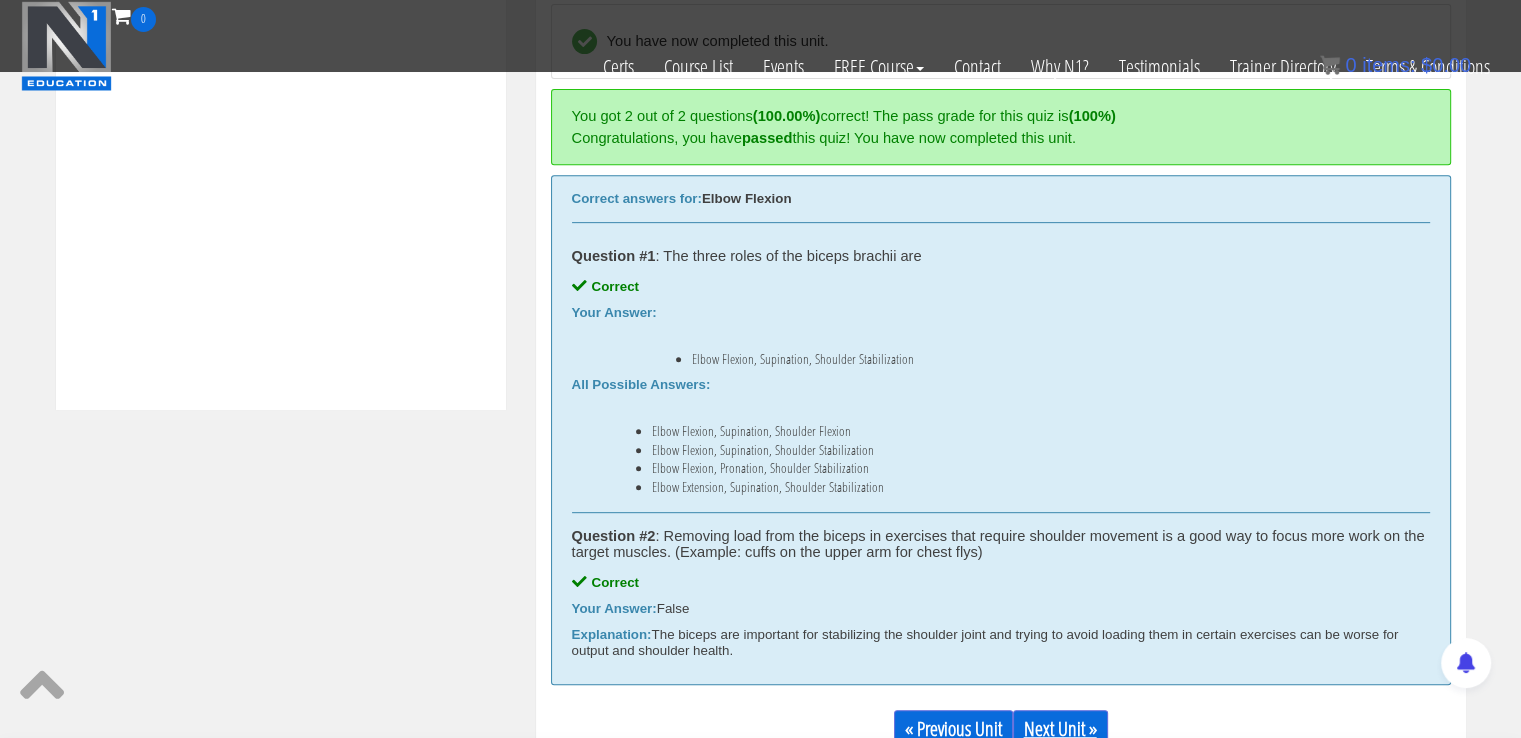 click on "Next Unit »" at bounding box center (1060, 729) 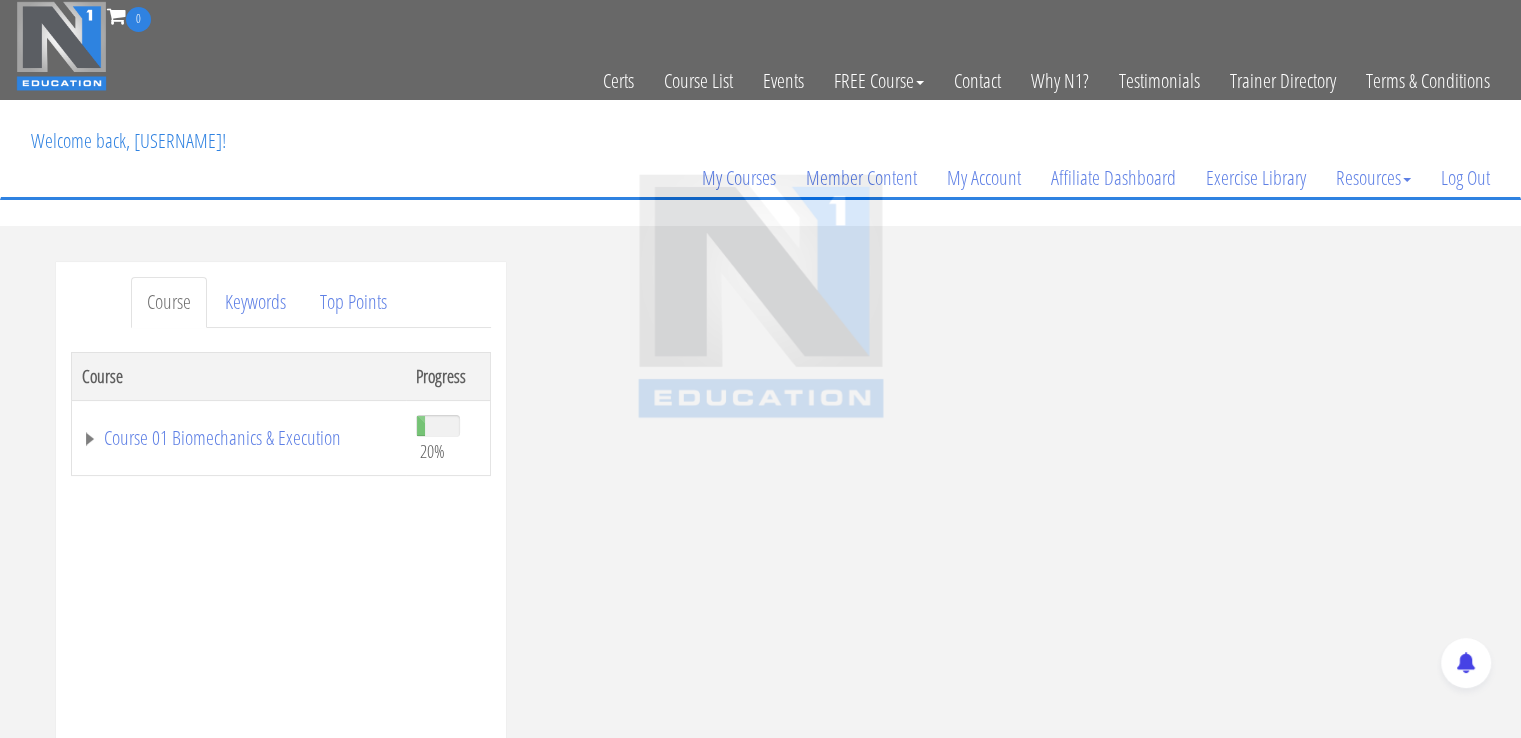 scroll, scrollTop: 0, scrollLeft: 0, axis: both 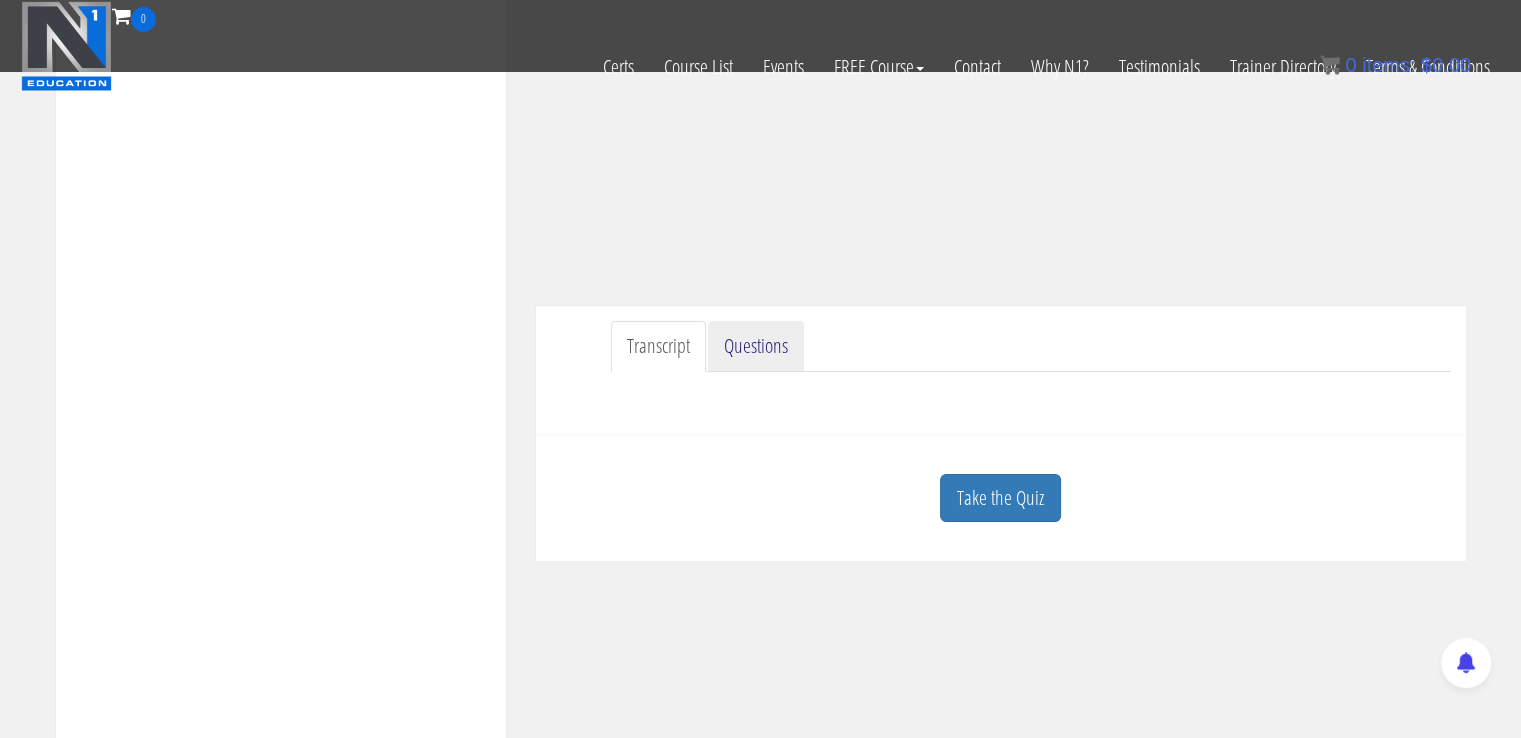 click on "Questions" at bounding box center (756, 346) 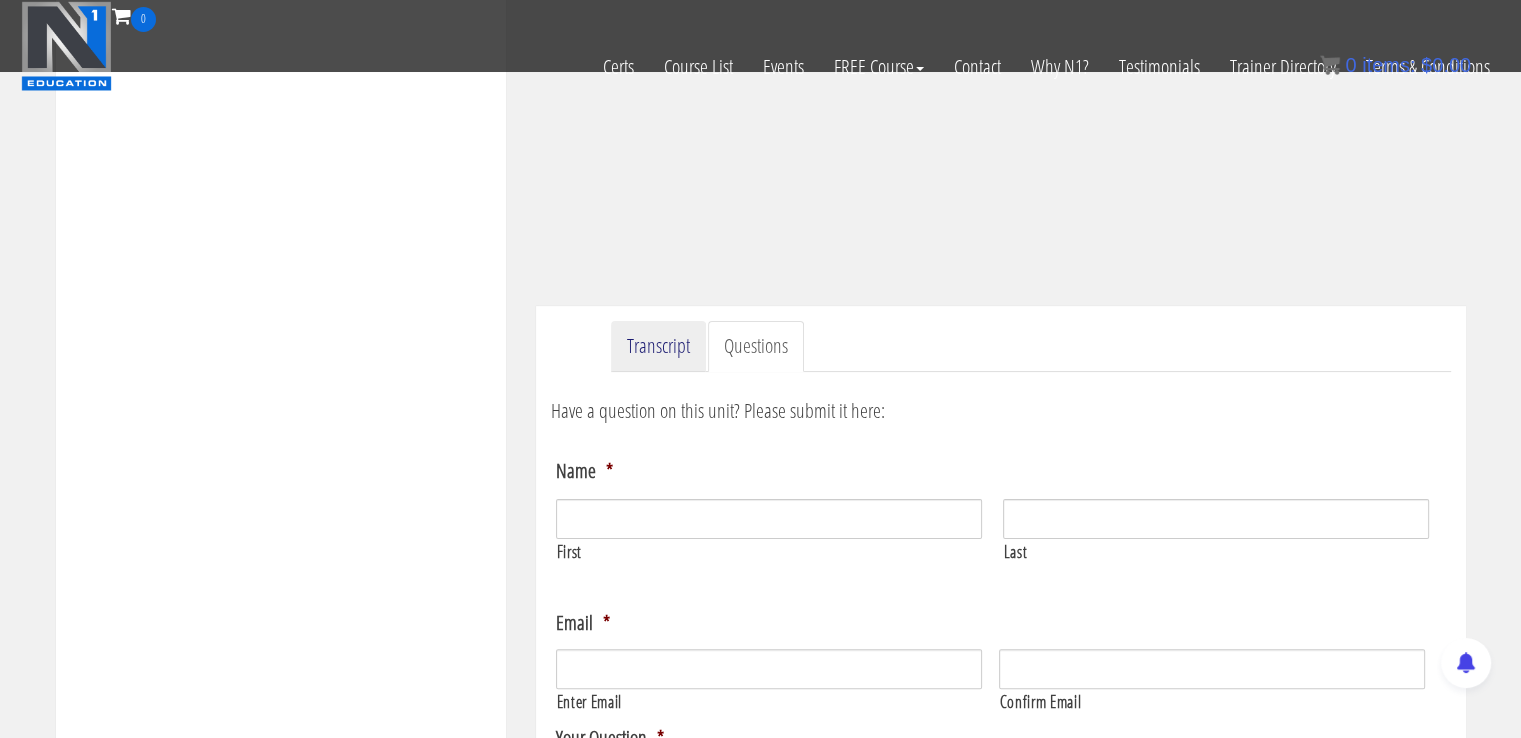 click on "Transcript" at bounding box center (658, 346) 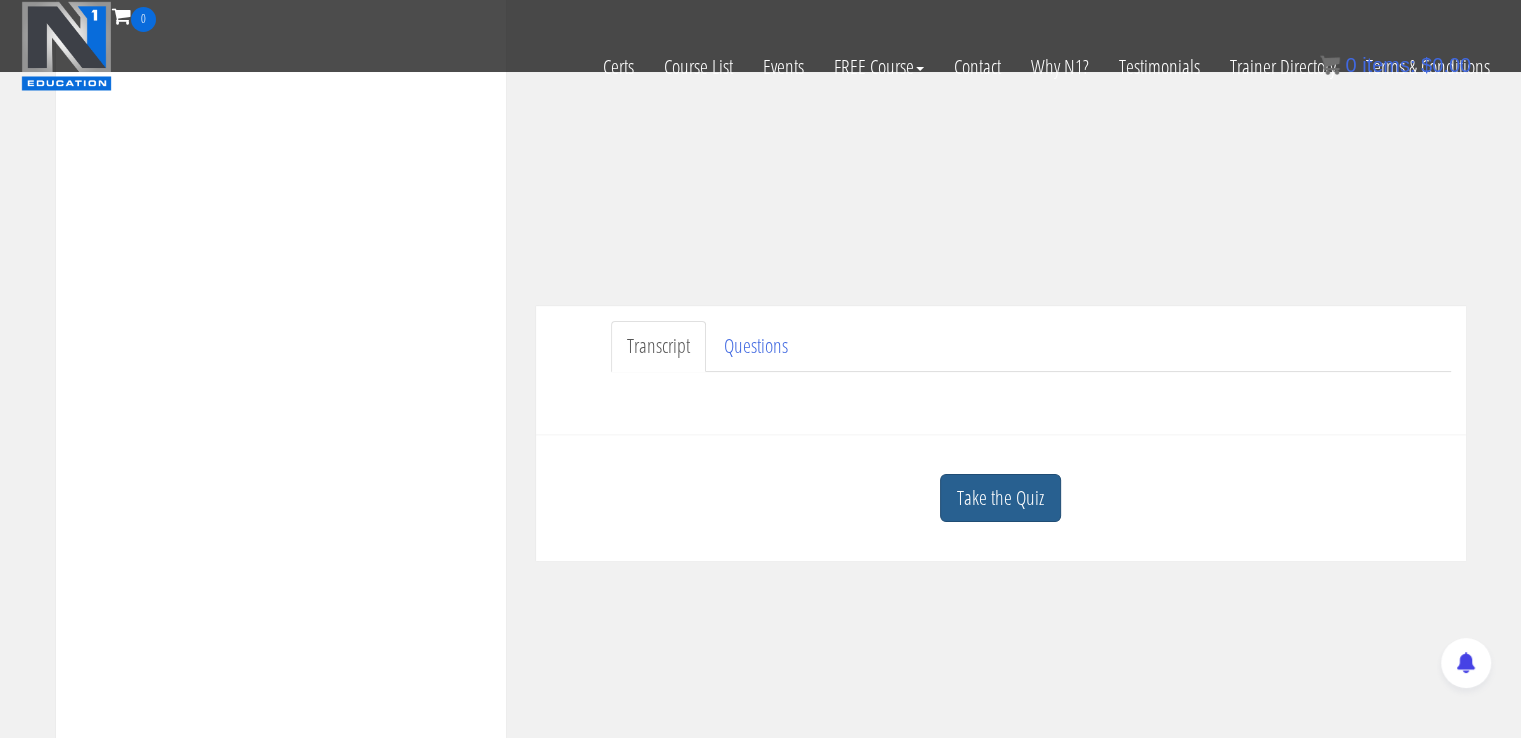 click on "Take the Quiz" at bounding box center (1000, 498) 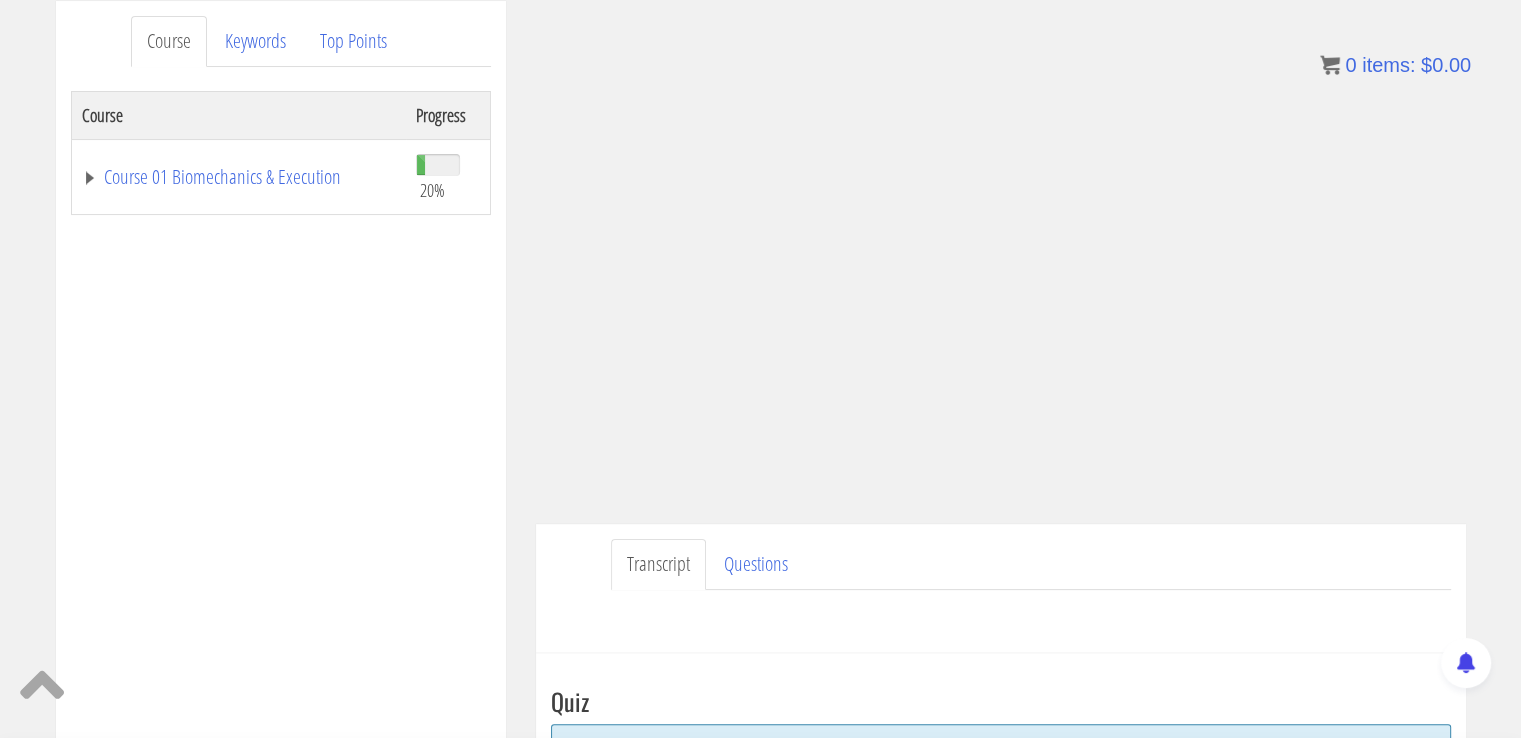 scroll, scrollTop: 247, scrollLeft: 0, axis: vertical 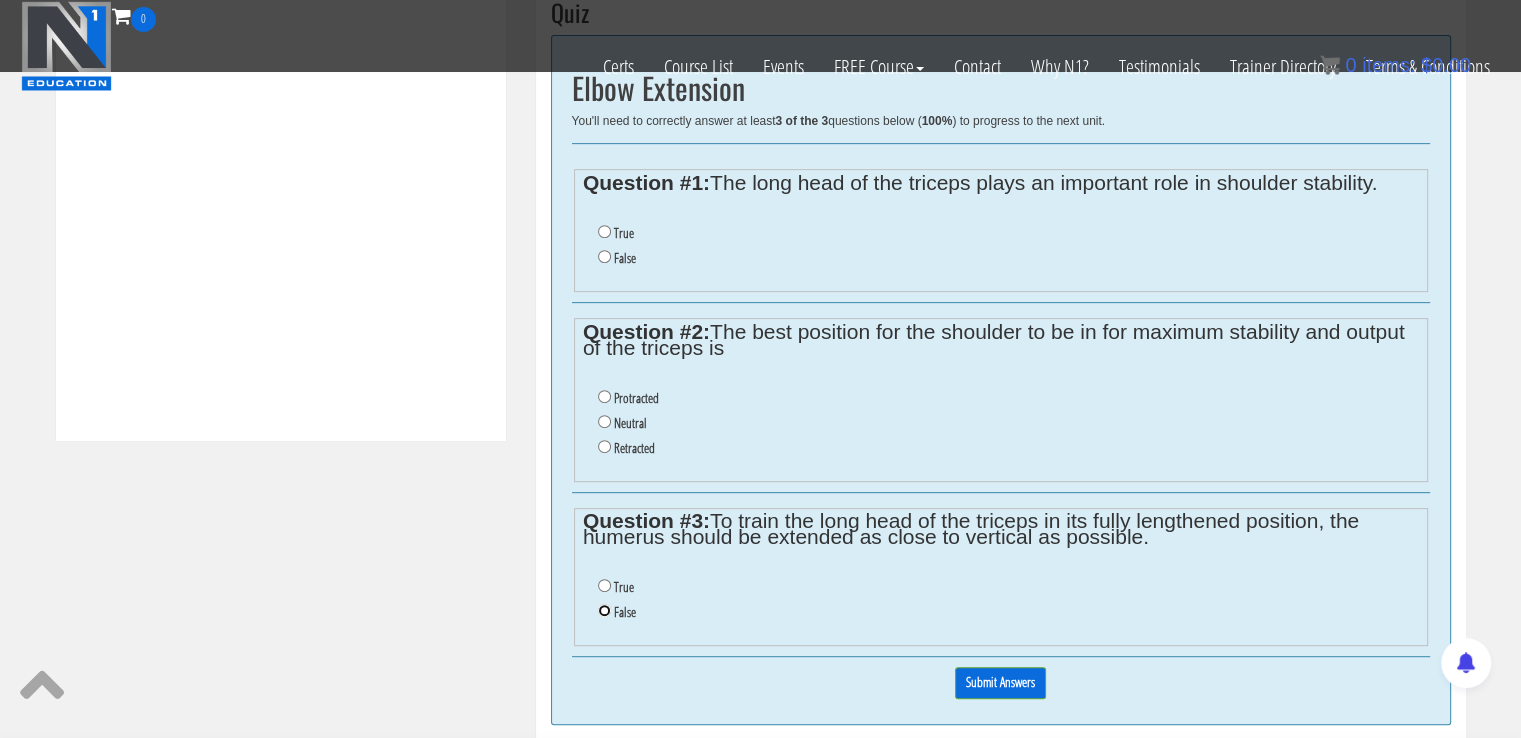 click on "False" at bounding box center (604, 610) 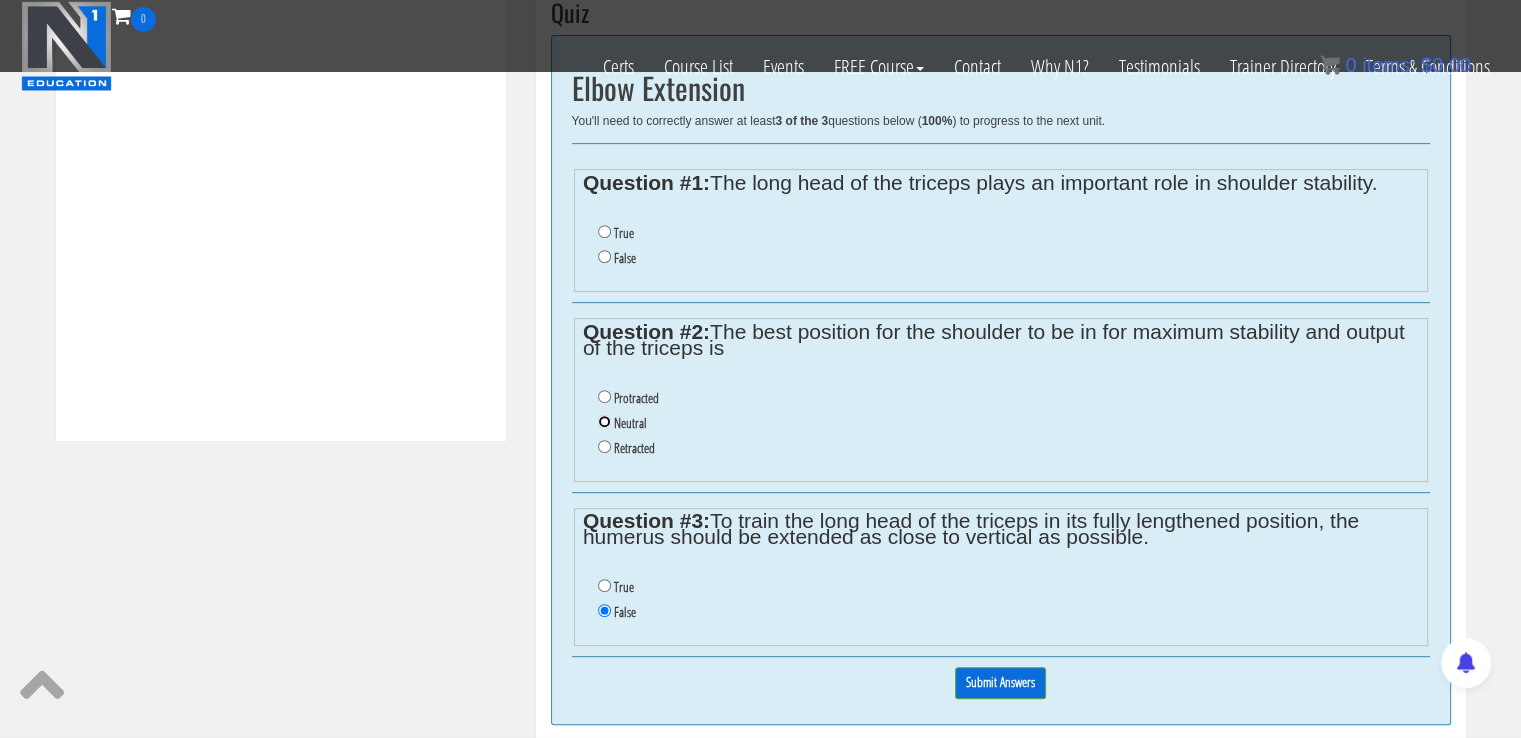 click on "Neutral" at bounding box center (604, 421) 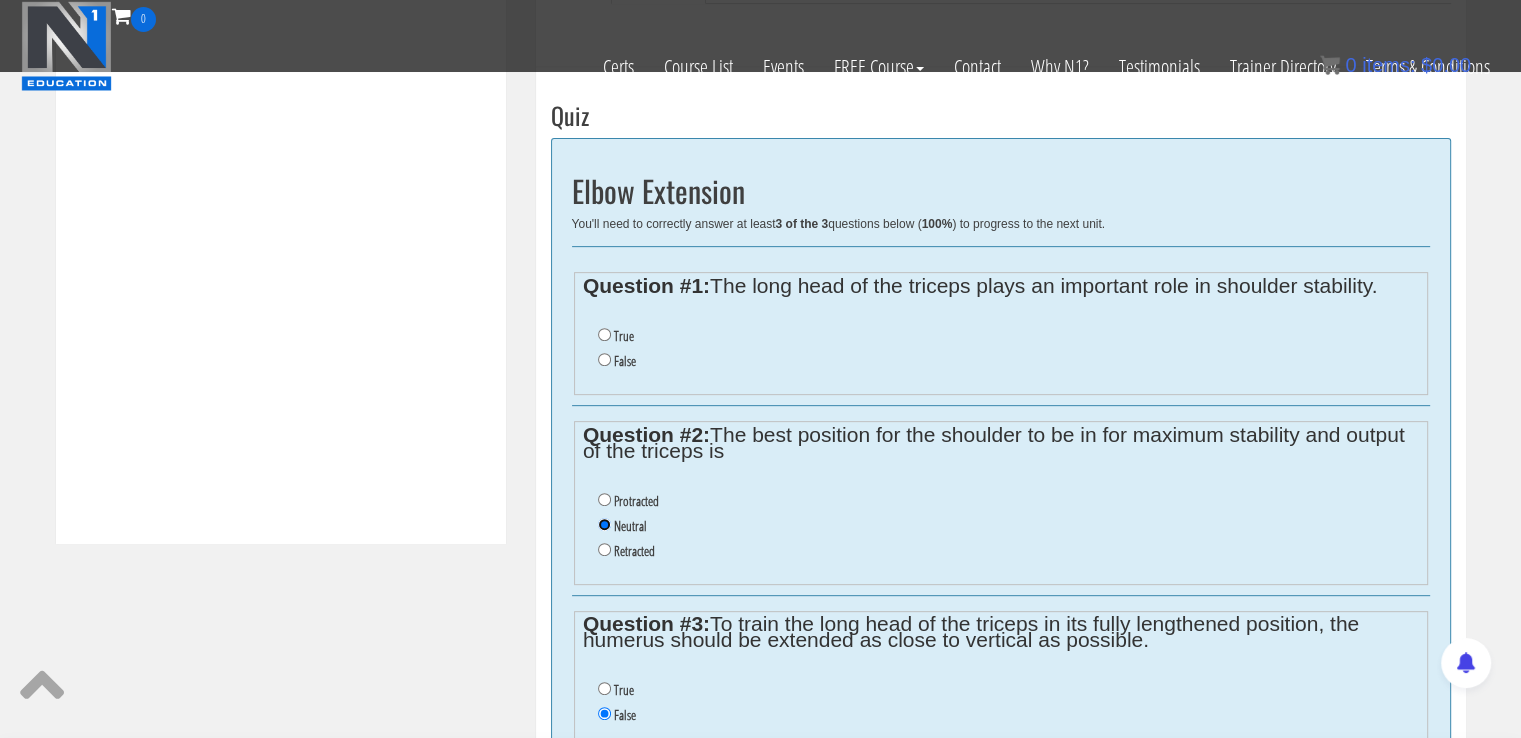 scroll, scrollTop: 708, scrollLeft: 0, axis: vertical 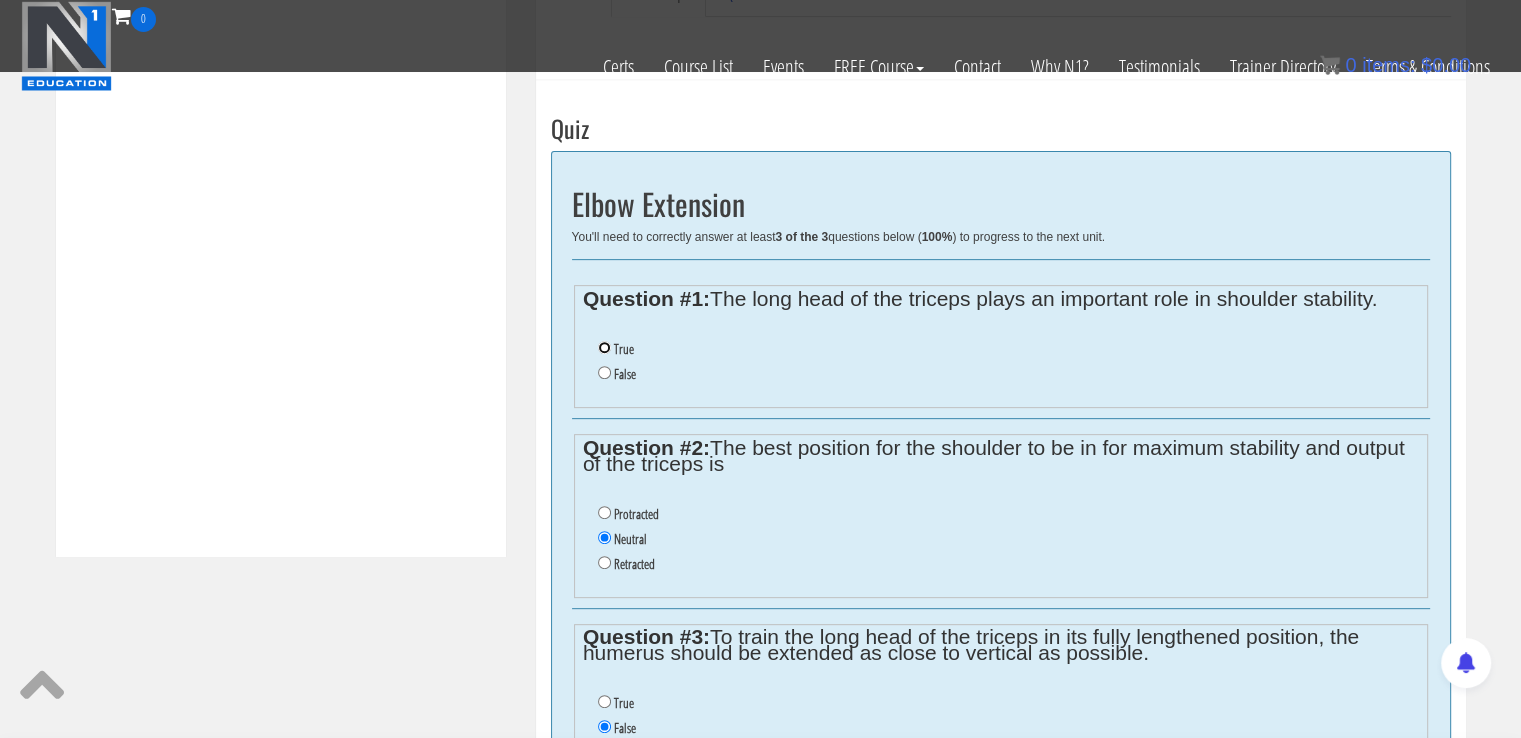 click on "True" at bounding box center (604, 347) 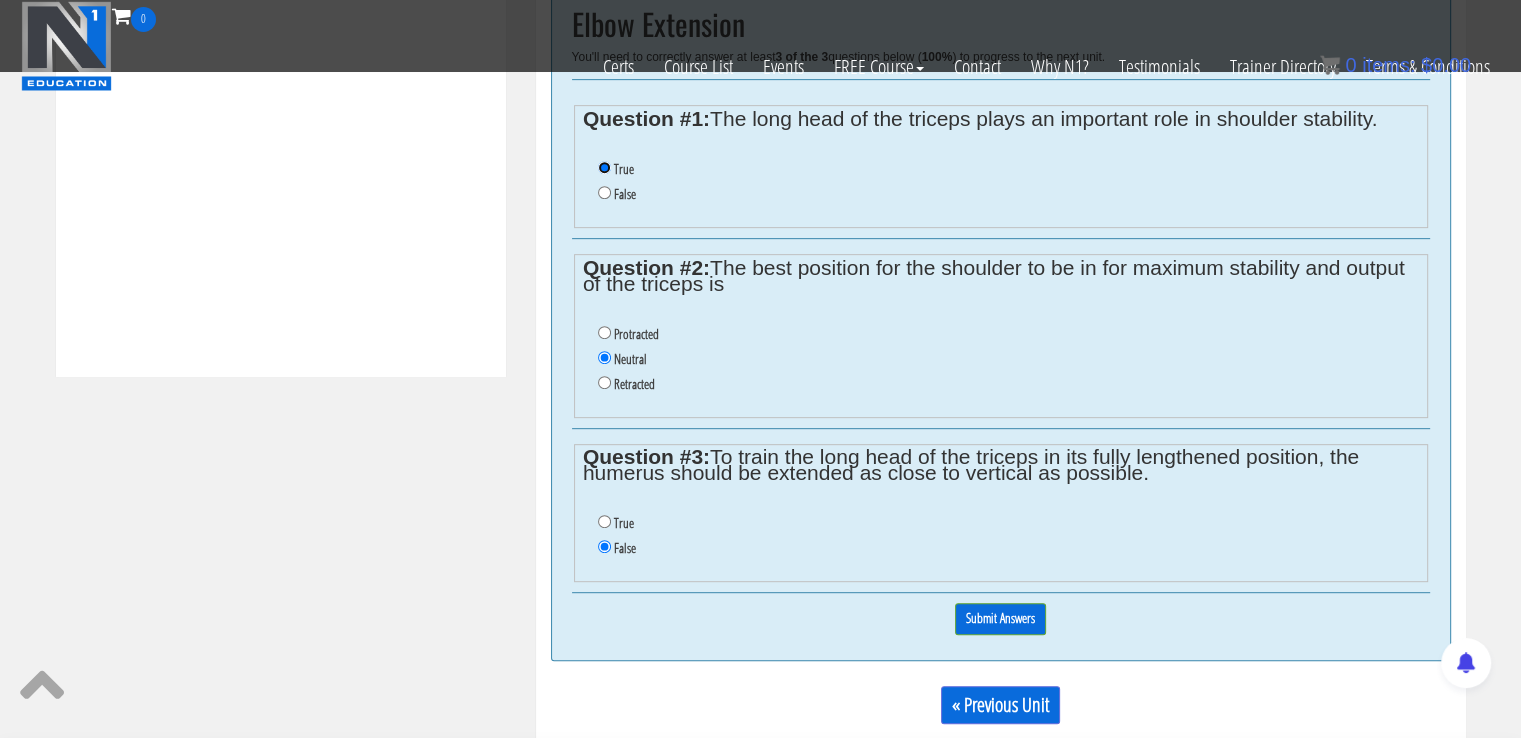 scroll, scrollTop: 904, scrollLeft: 0, axis: vertical 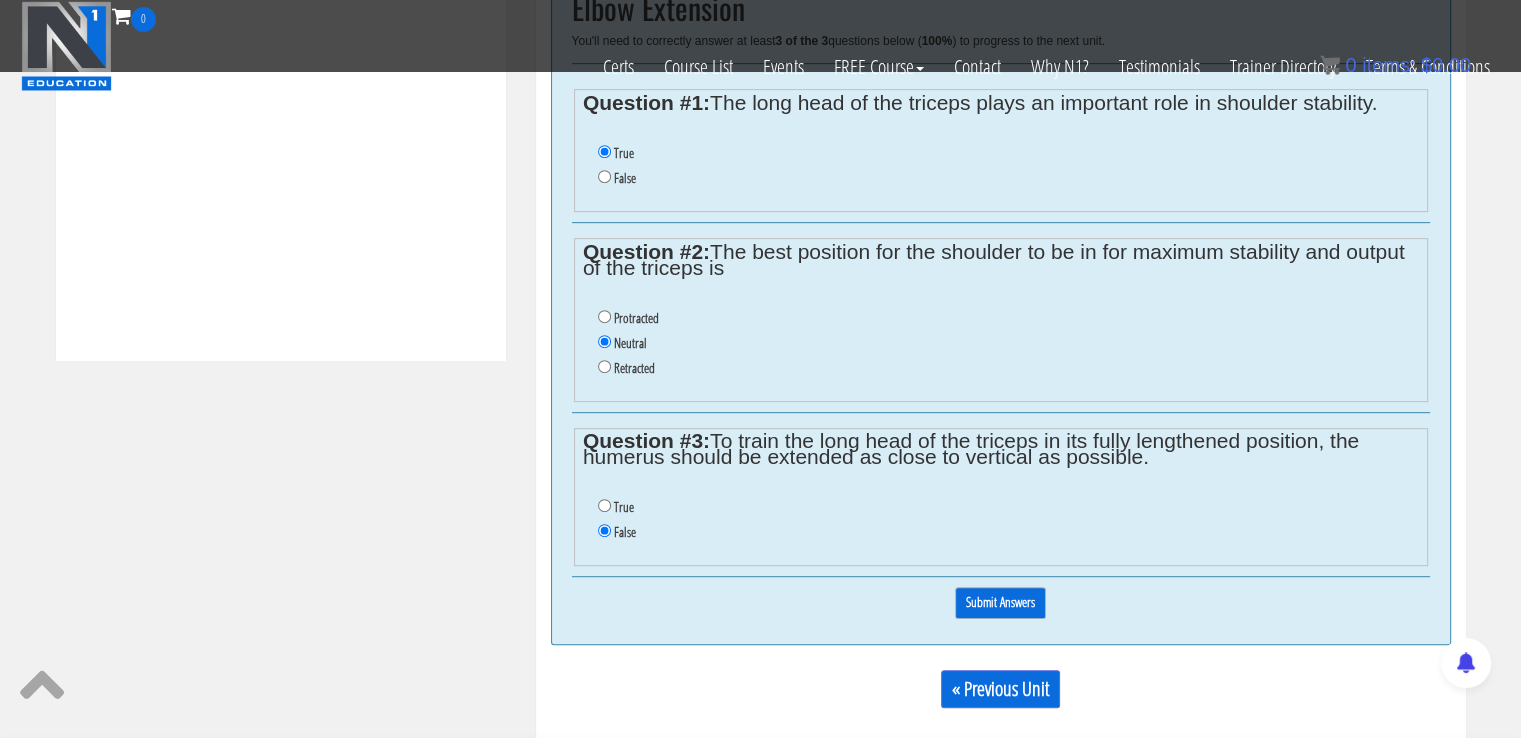 click on "Submit Answers" at bounding box center [1000, 602] 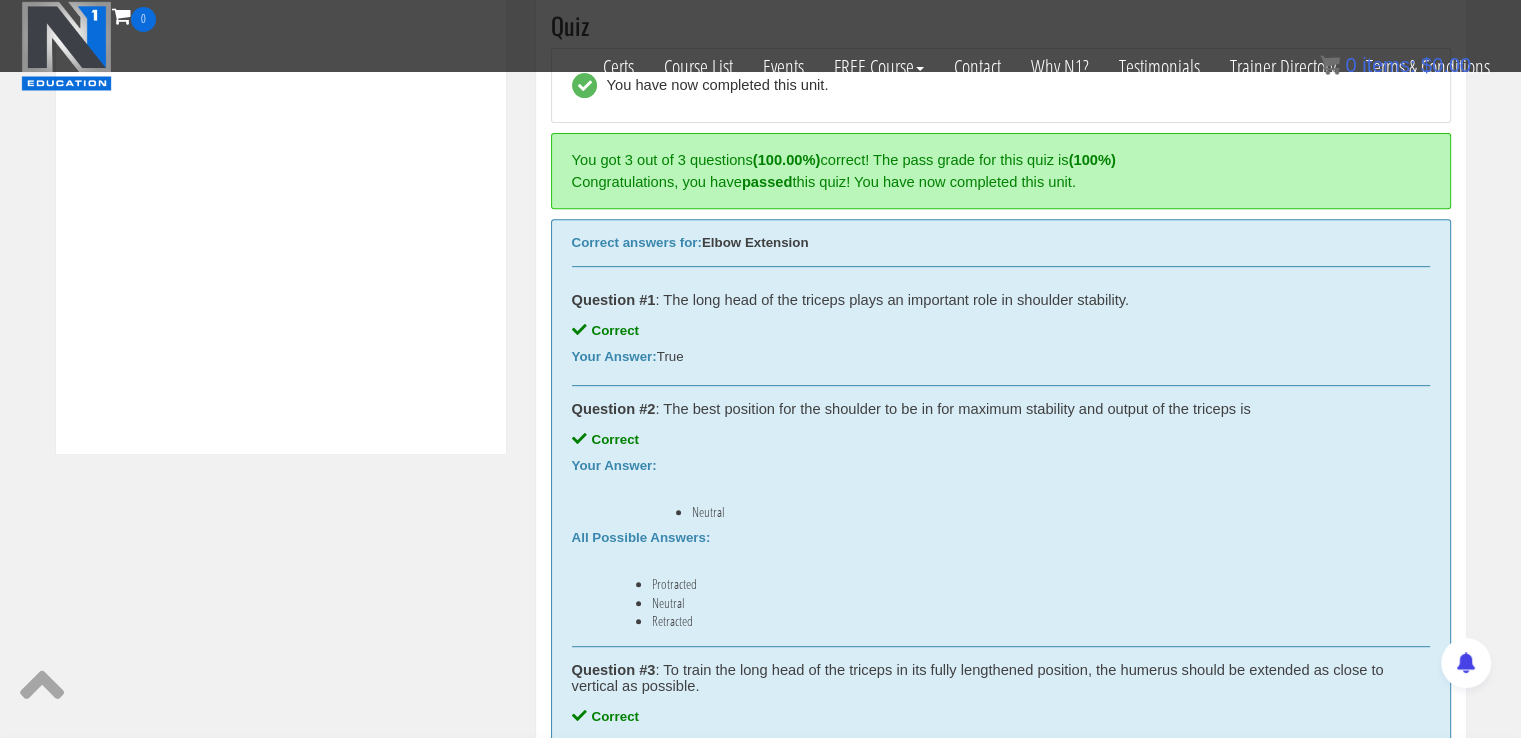scroll, scrollTop: 758, scrollLeft: 0, axis: vertical 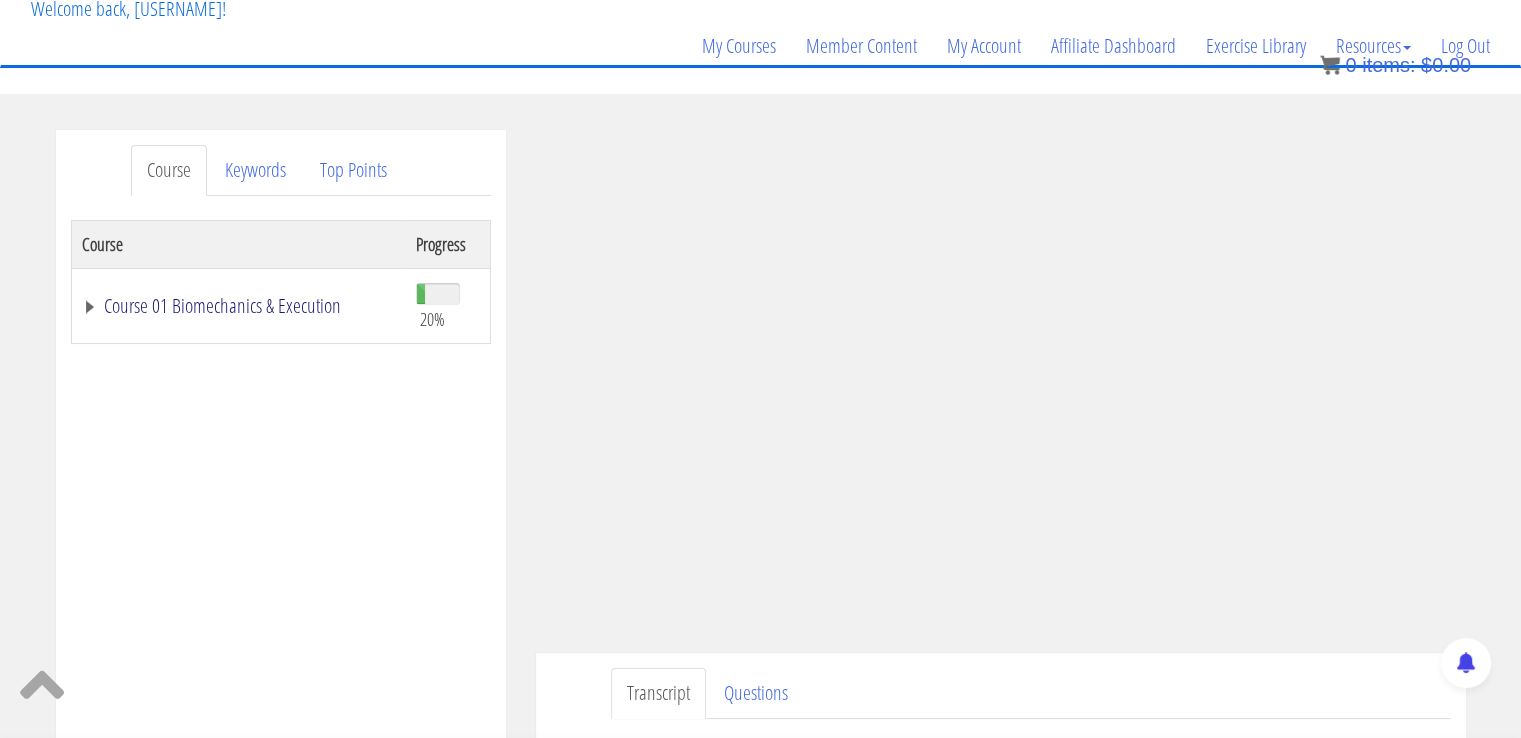 click on "Course 01 Biomechanics & Execution" at bounding box center (239, 306) 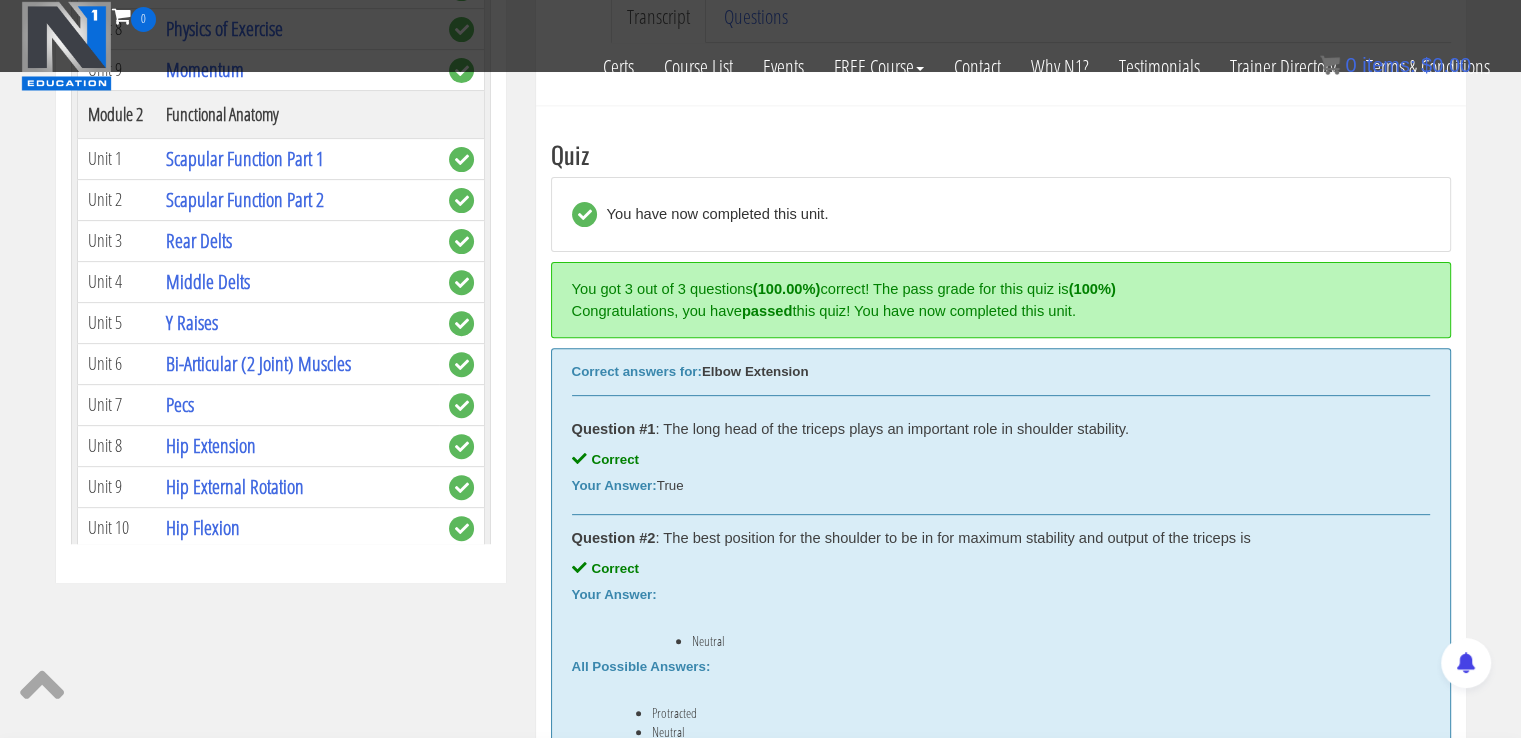 scroll, scrollTop: 700, scrollLeft: 0, axis: vertical 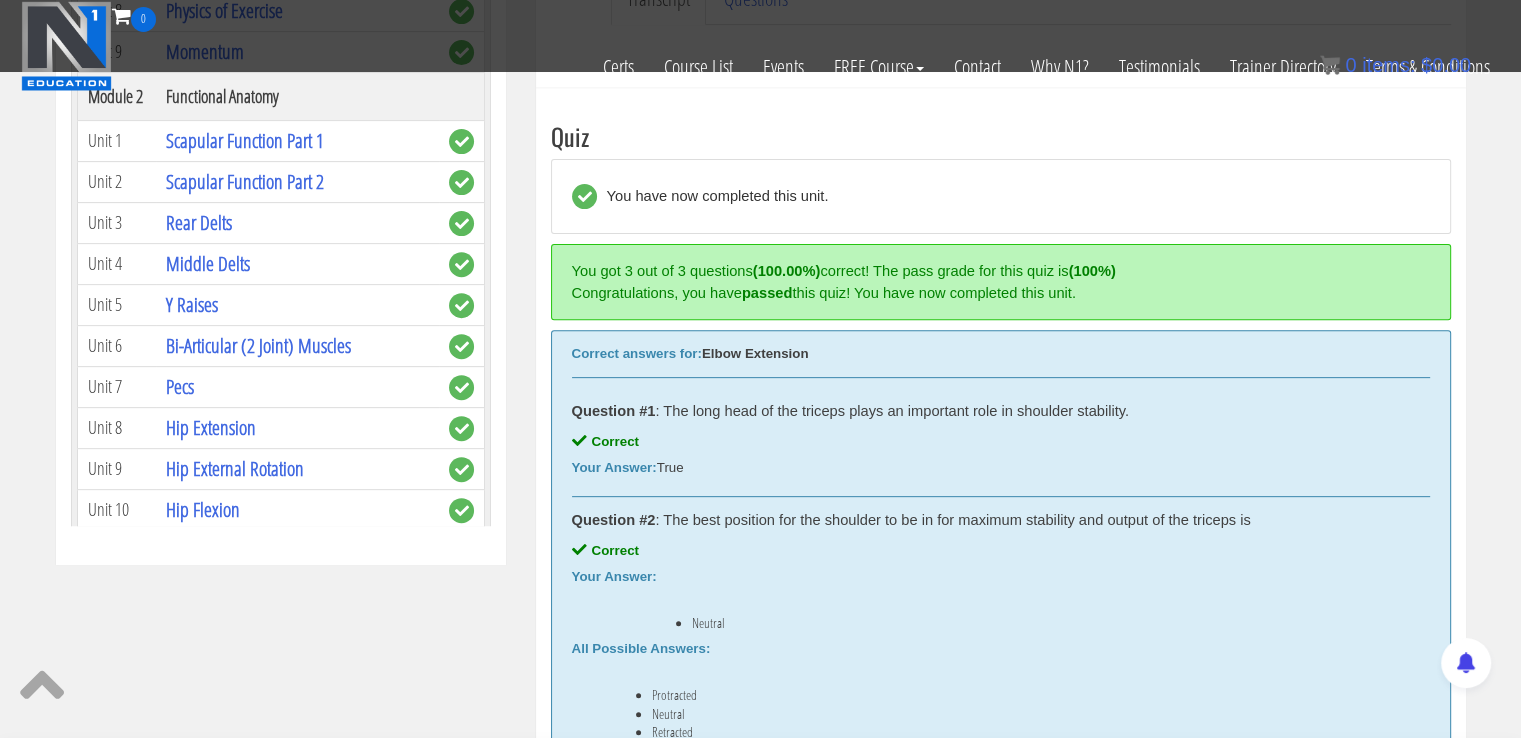 click on "Module 1
The Science of Reps
Unit 1
Introduction
Unit 2
Range of Motion
Unit 3
Tension
Unit 4
Training Goals
Unit 5
Importance of Reps
Unit 6
Resistance Curves
Unit 7
Moment Arms
Unit 8
Physics of Exercise
Unit 9
Momentum
Module 2
Functional Anatomy
Unit 1
Scapular Function Part 1
Unit 2
Scapular Function Part 2
Unit 3" at bounding box center [280, 2829] 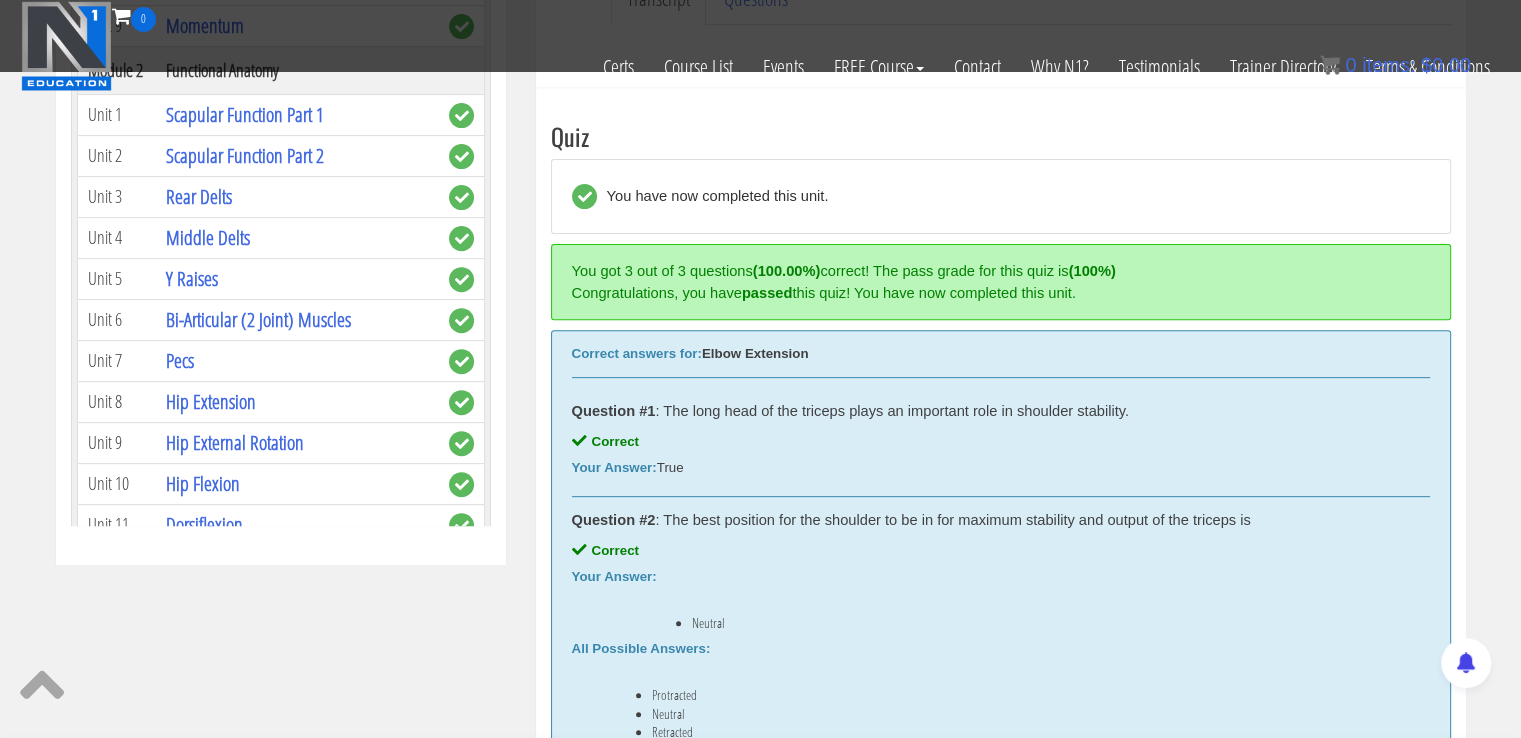 drag, startPoint x: 472, startPoint y: 125, endPoint x: 484, endPoint y: 498, distance: 373.193 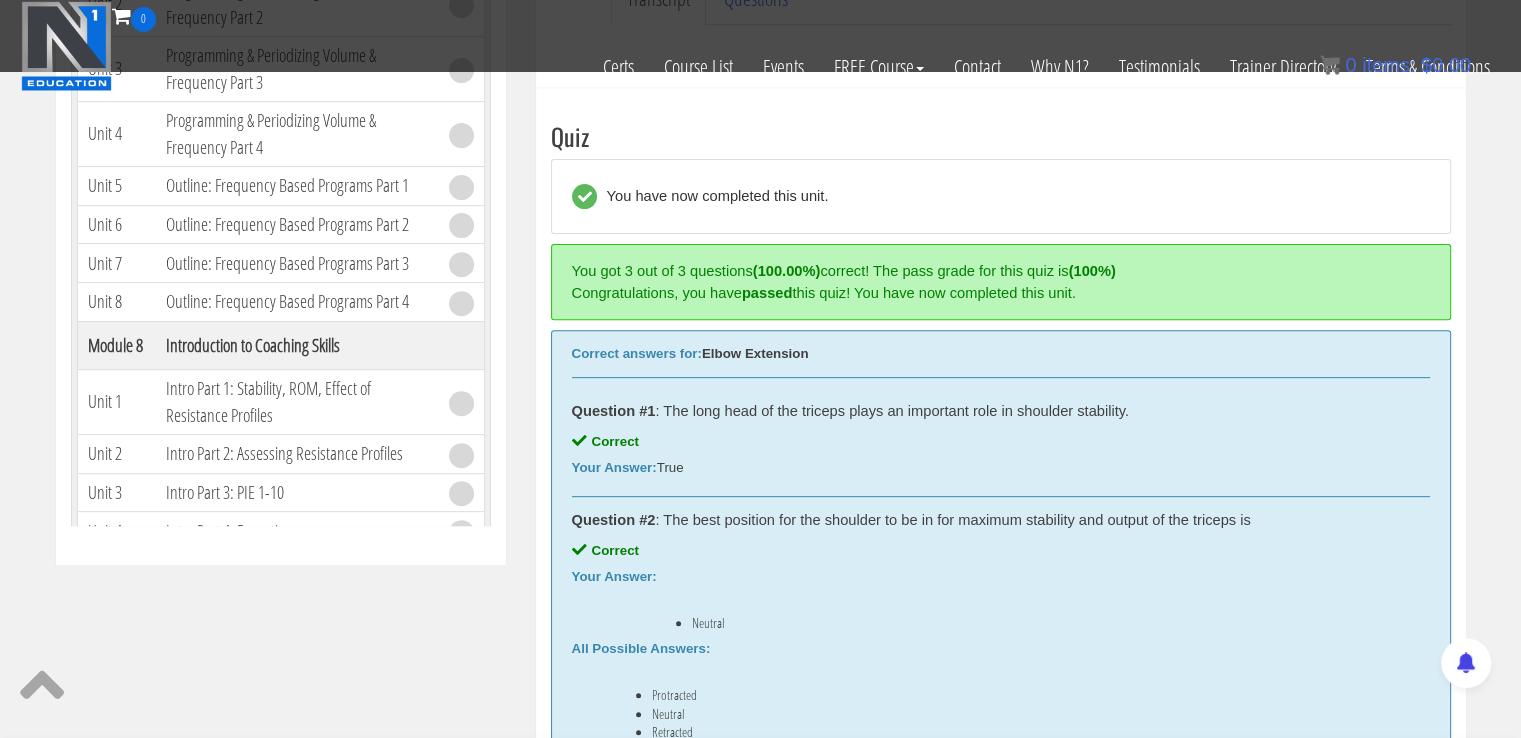 scroll, scrollTop: 1892, scrollLeft: 0, axis: vertical 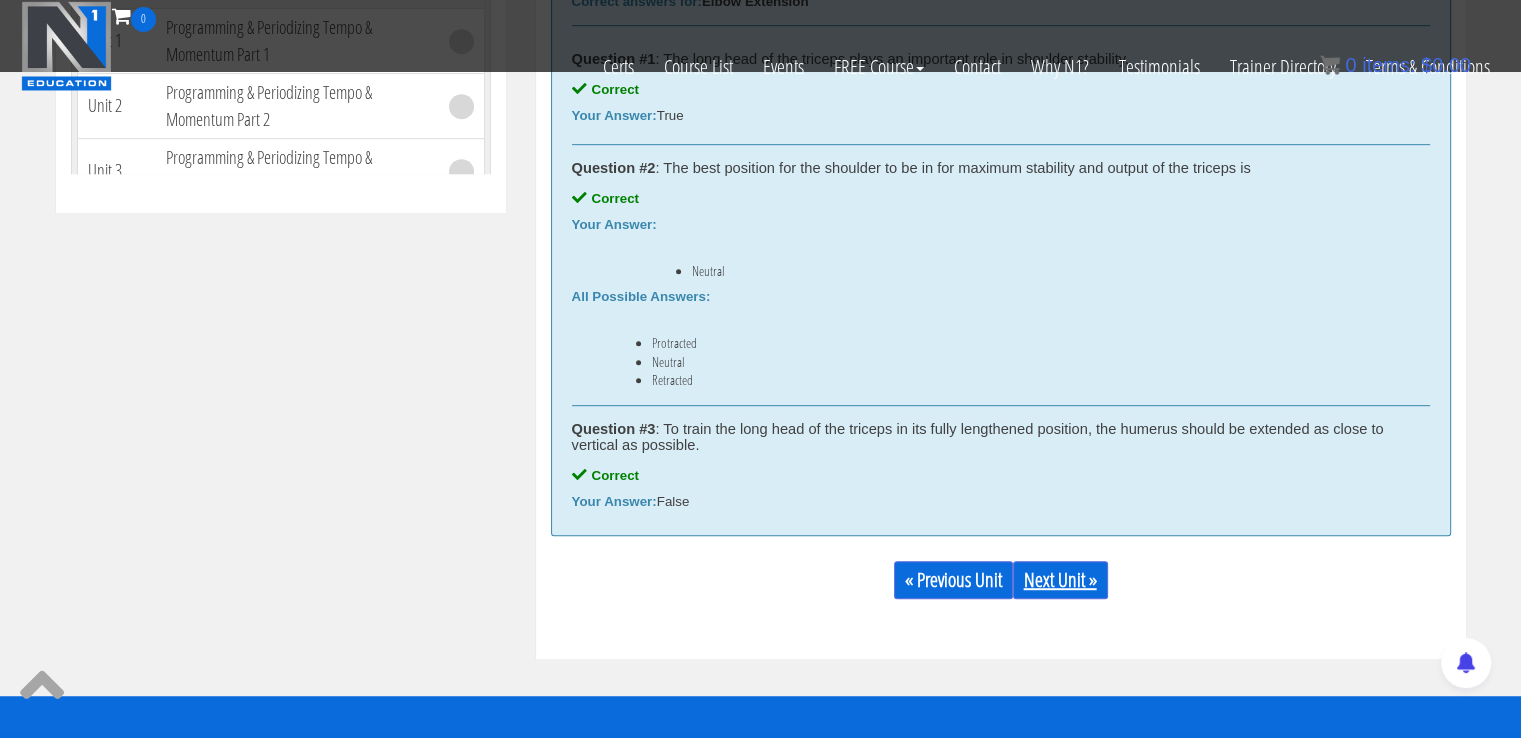 click on "Next Unit »" at bounding box center [1060, 580] 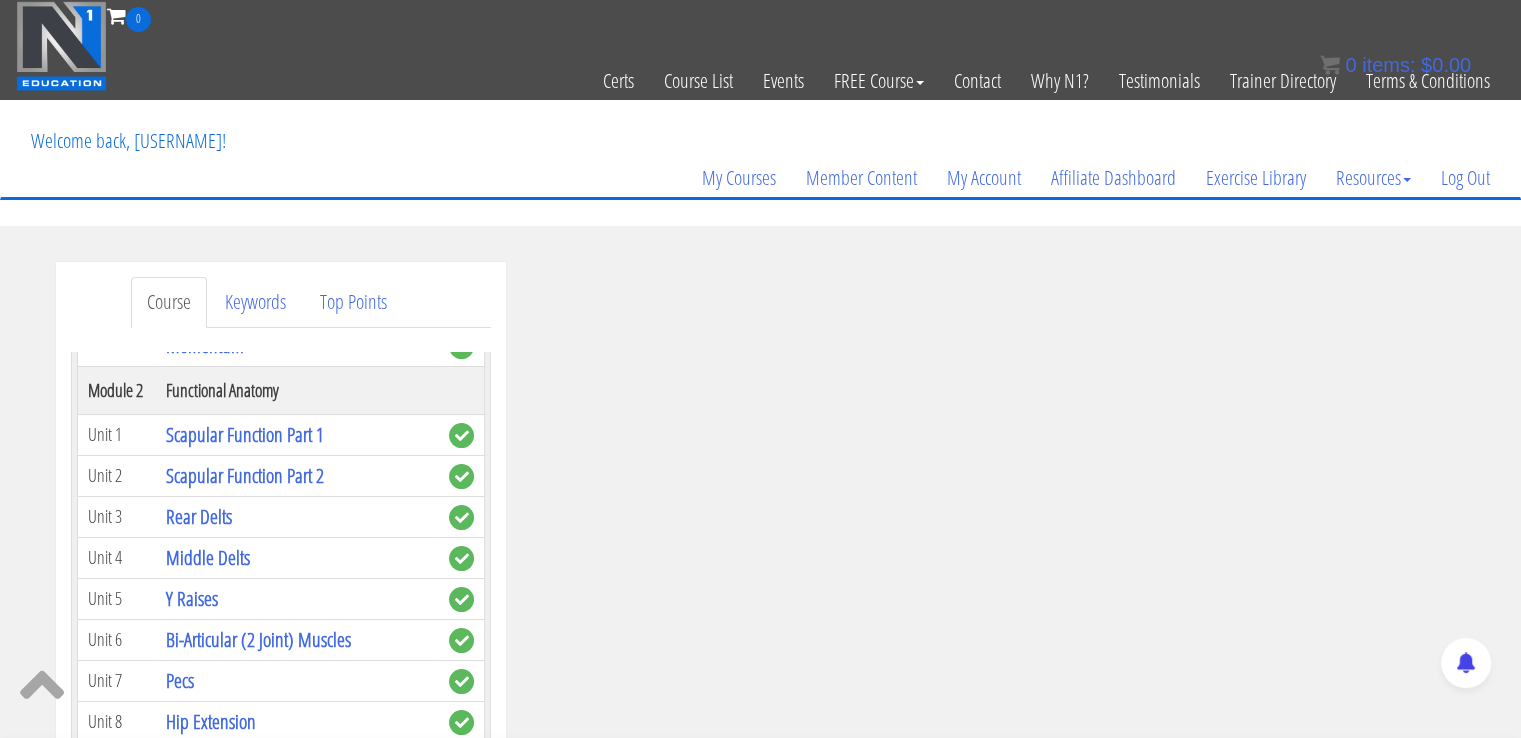 scroll, scrollTop: 0, scrollLeft: 0, axis: both 